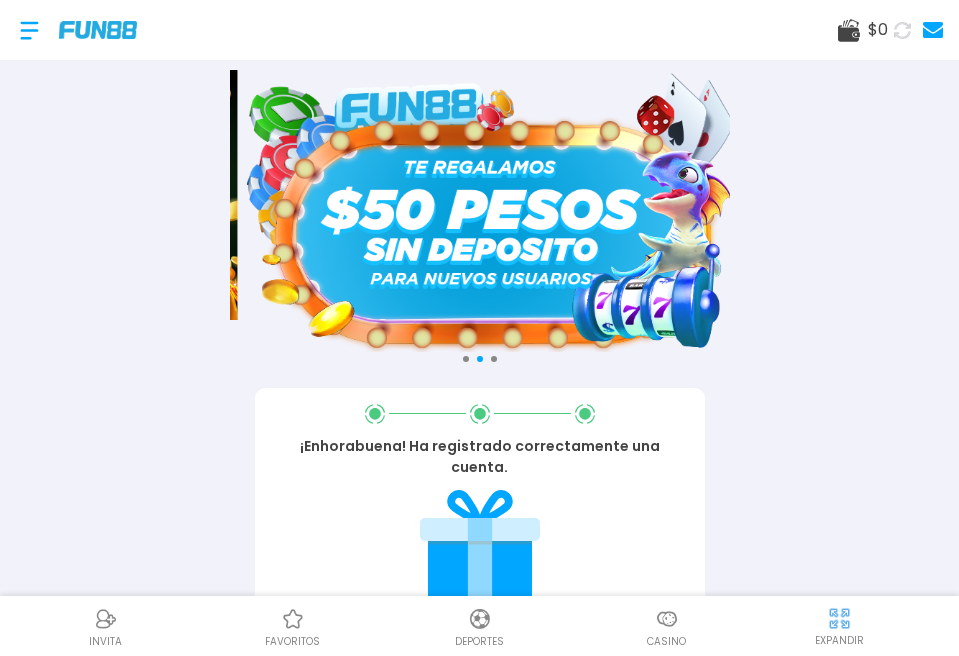 scroll, scrollTop: 666, scrollLeft: 0, axis: vertical 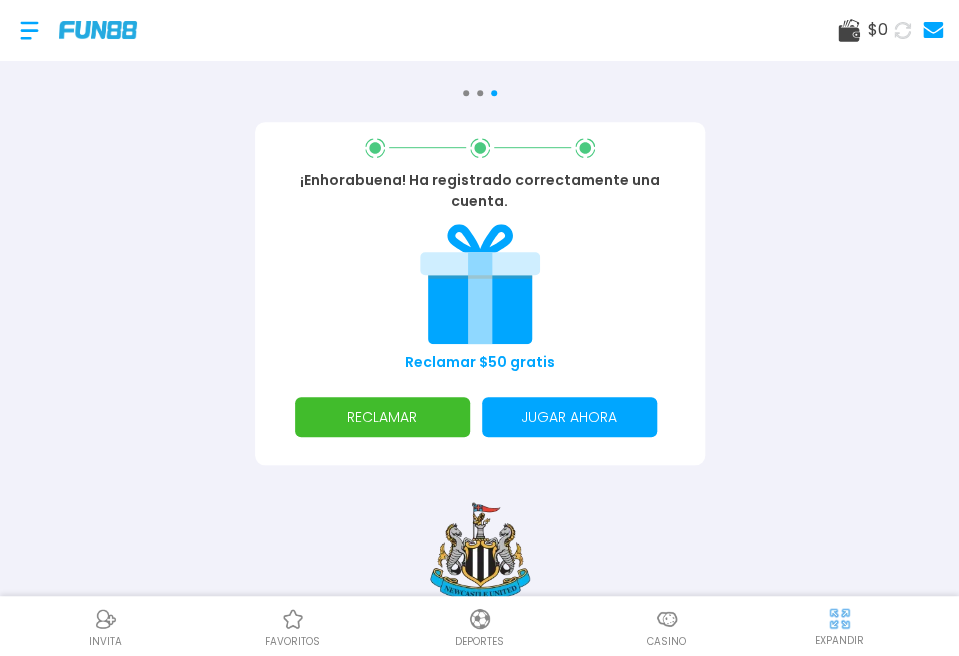click on "RECLAMAR" at bounding box center (382, 417) 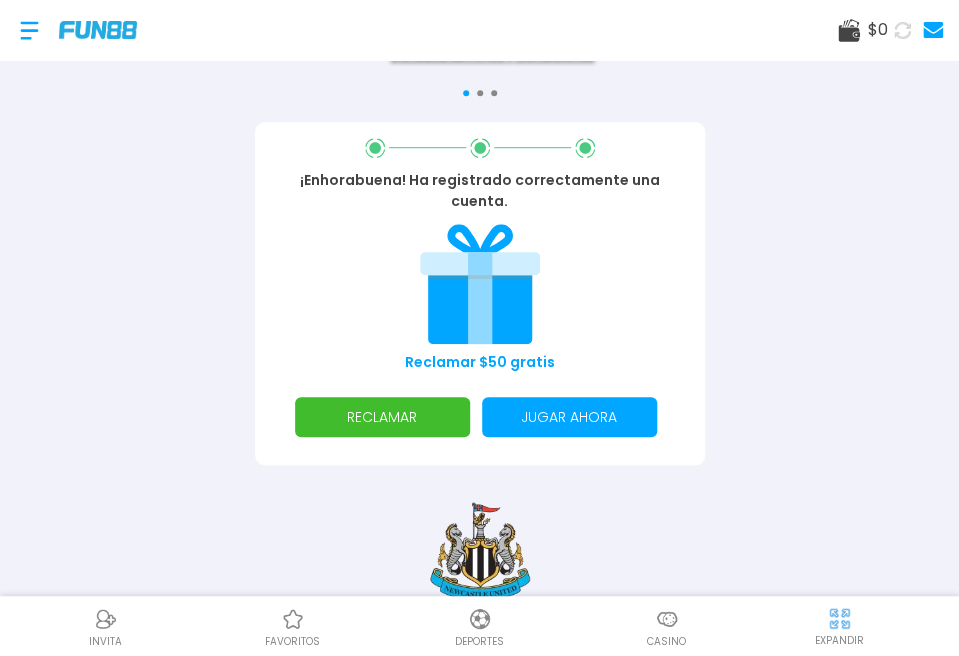 scroll, scrollTop: 0, scrollLeft: 0, axis: both 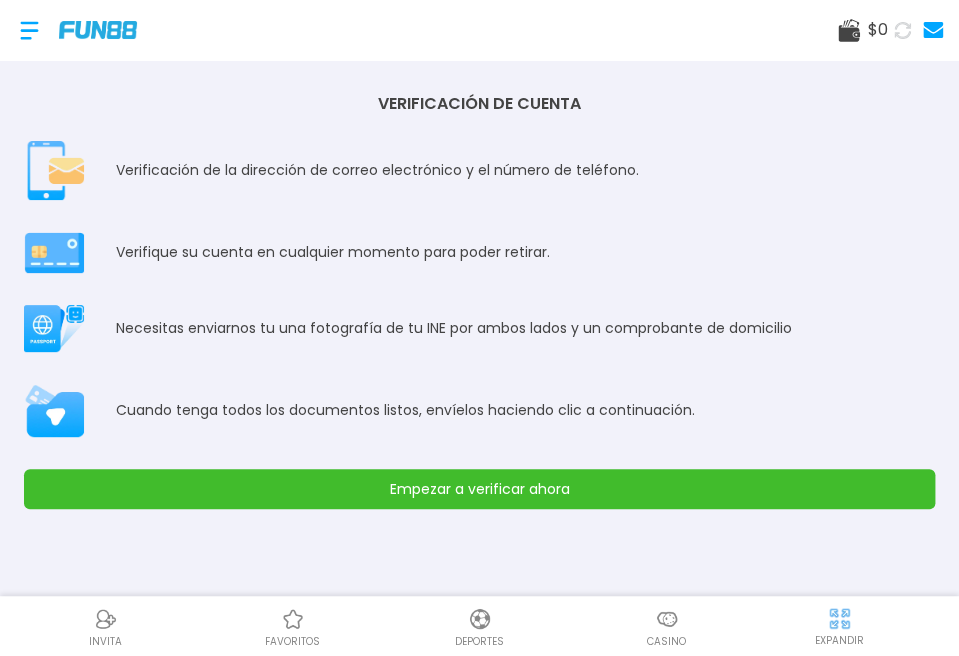 click on "Empezar a verificar ahora" at bounding box center [479, 489] 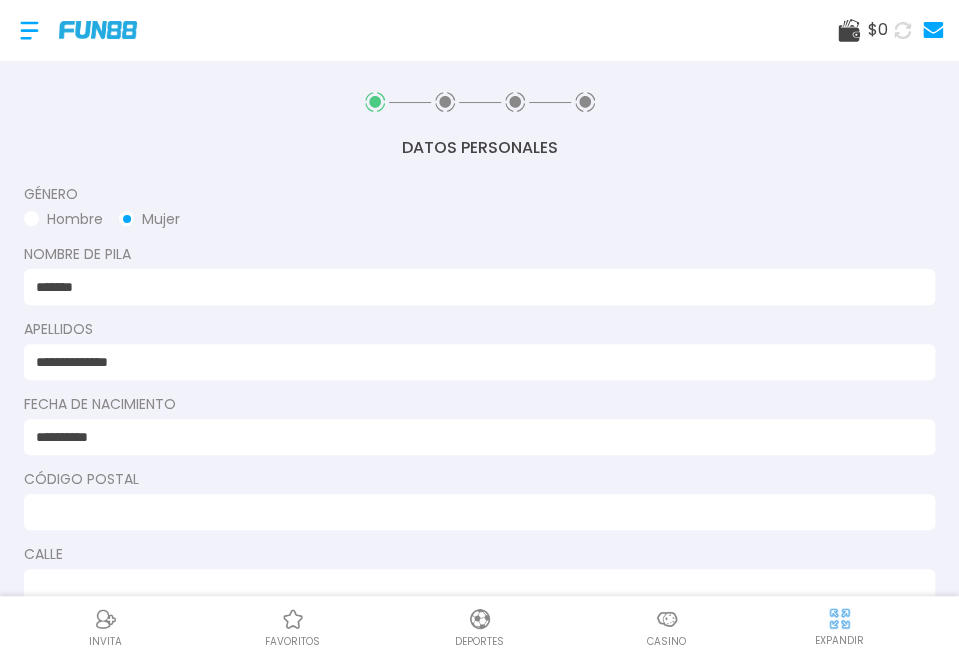 click at bounding box center (473, 512) 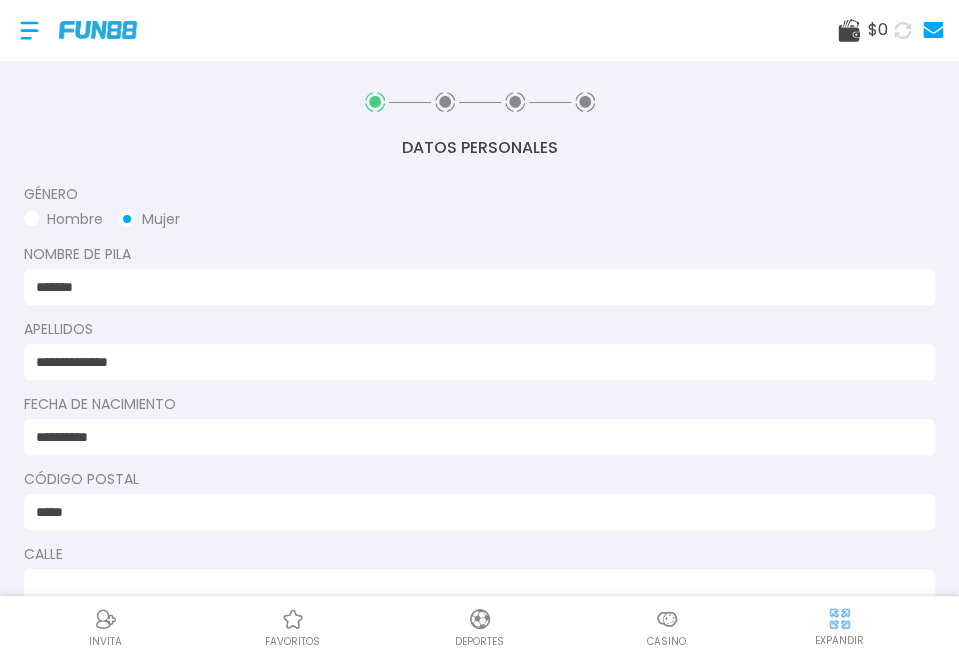type on "********" 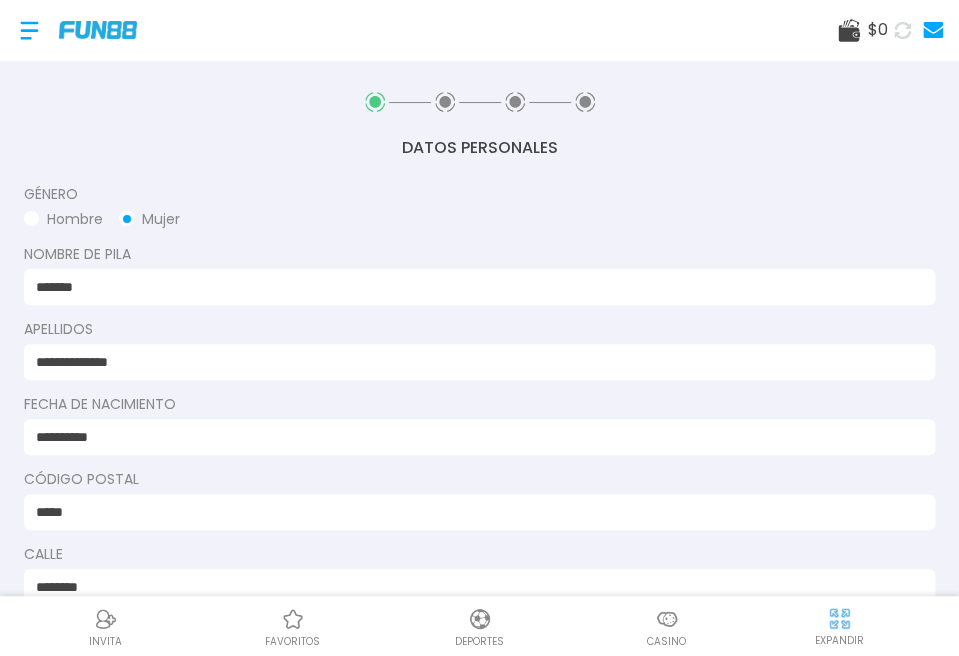 type on "********" 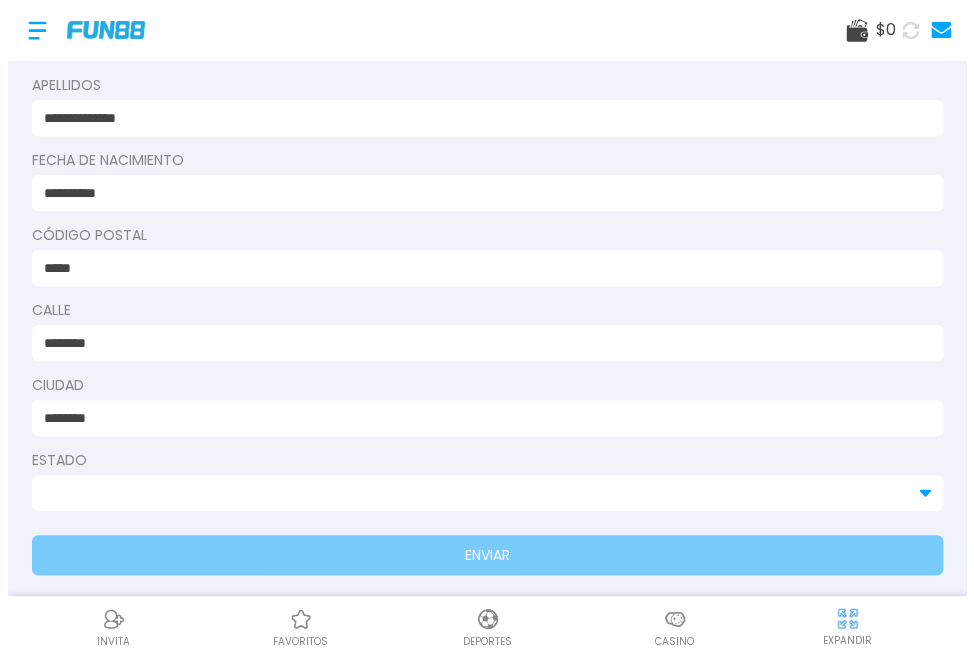 scroll, scrollTop: 254, scrollLeft: 0, axis: vertical 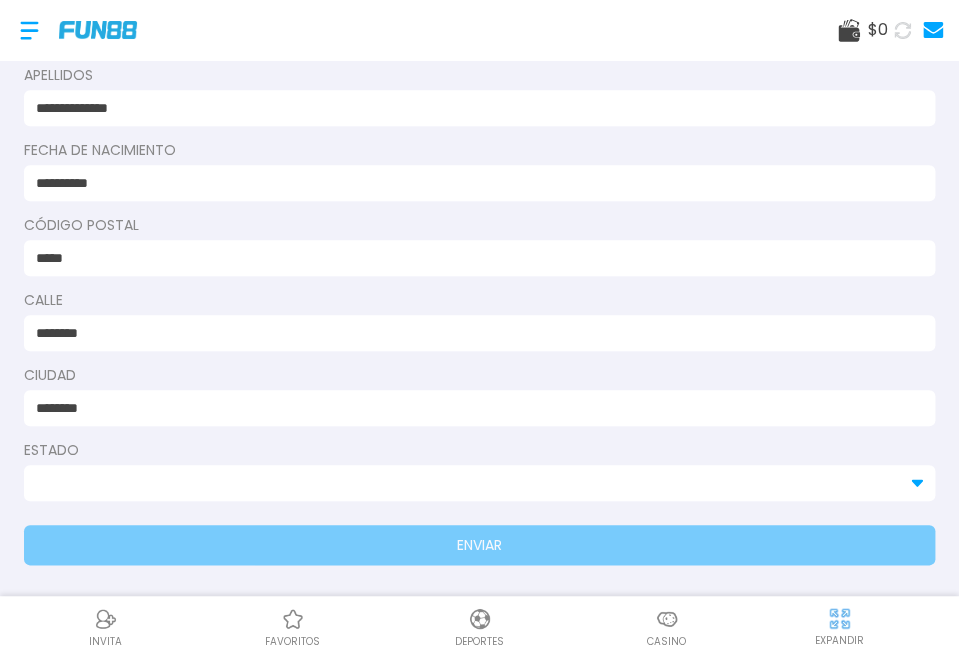 click at bounding box center (467, 483) 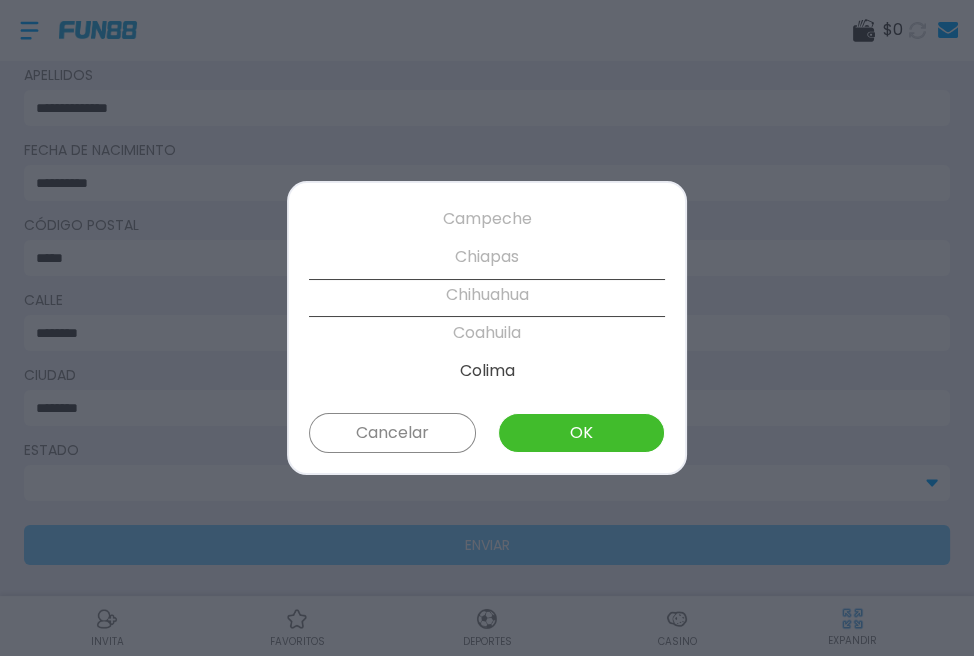 scroll, scrollTop: 227, scrollLeft: 0, axis: vertical 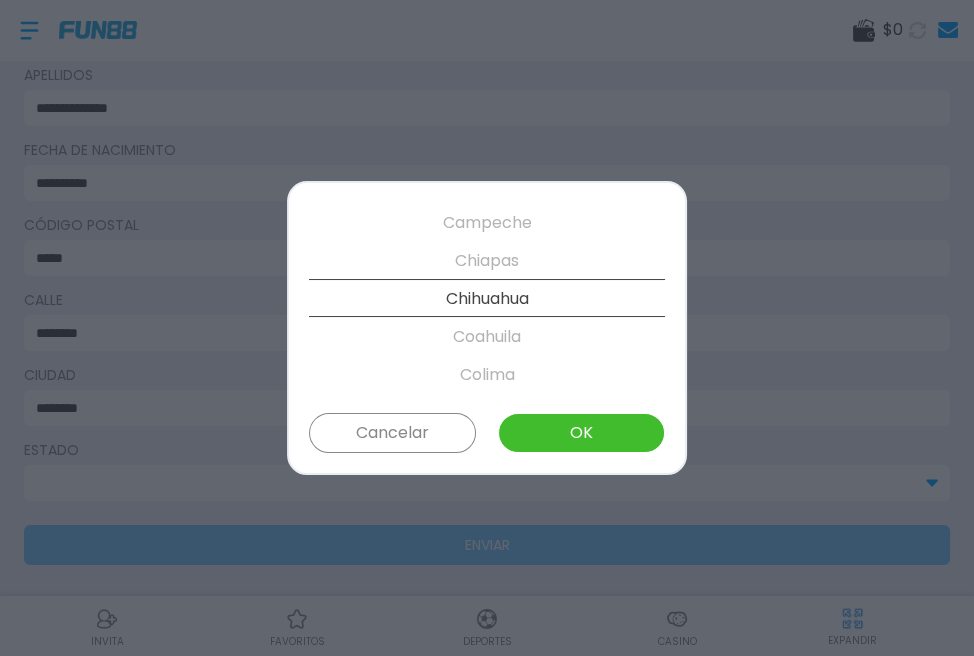 click on "OK" at bounding box center [581, 433] 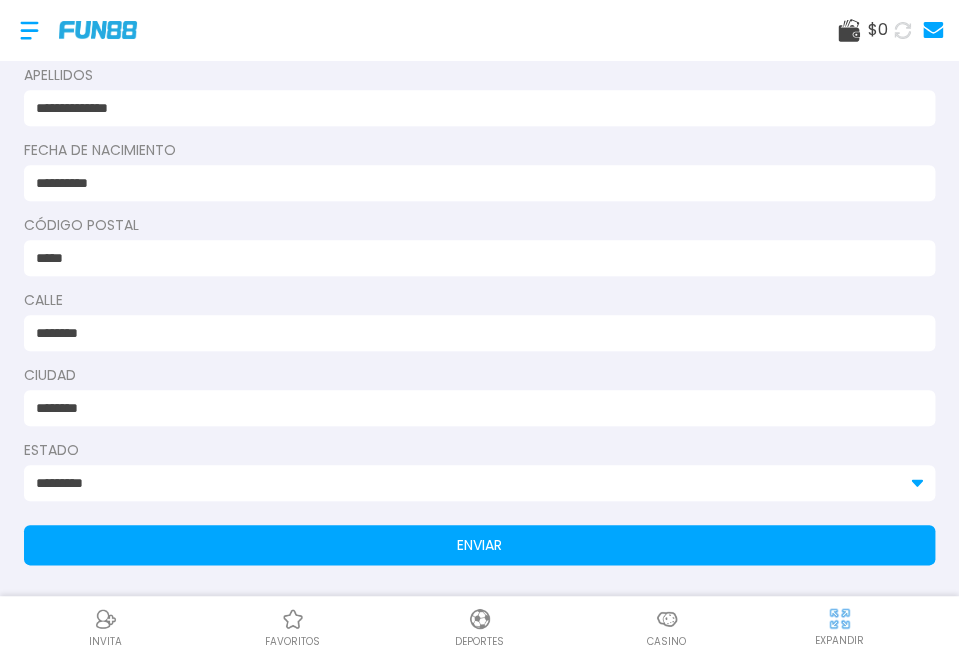click on "*********" at bounding box center [479, 483] 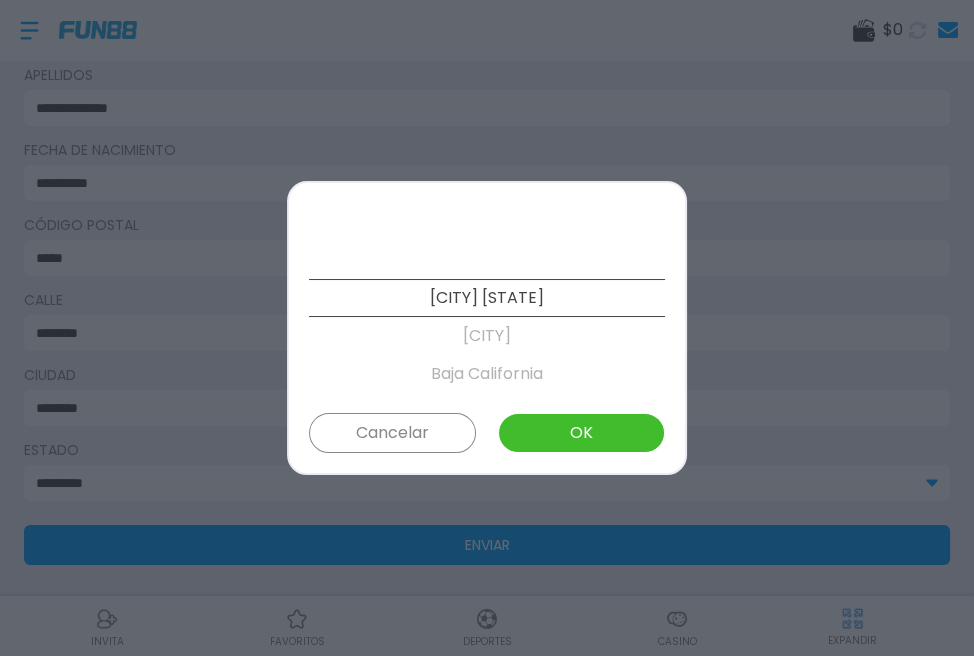 scroll, scrollTop: 227, scrollLeft: 0, axis: vertical 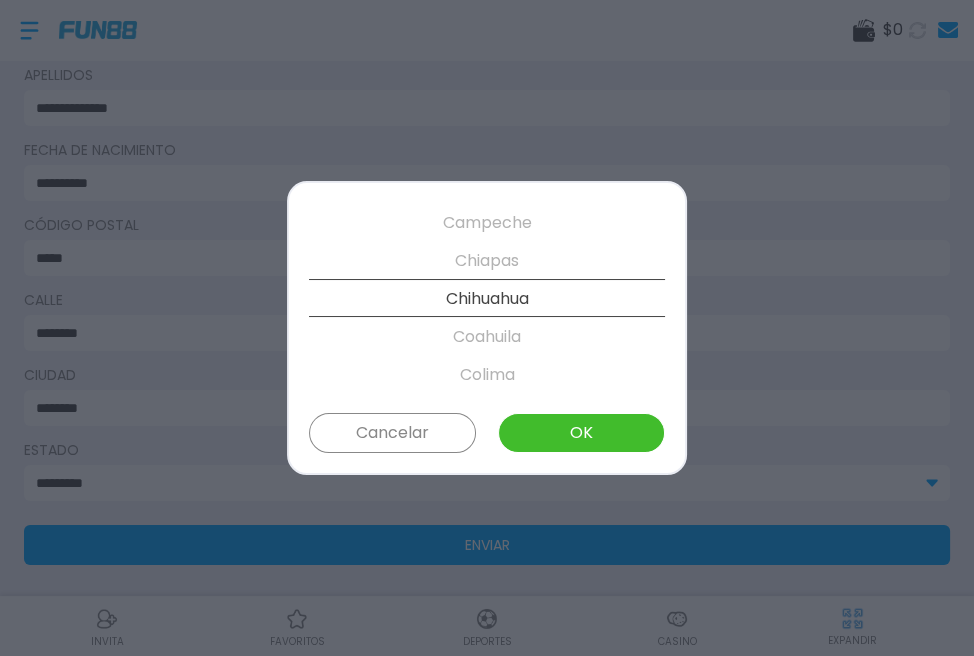 click on "Coahuila" at bounding box center (487, 337) 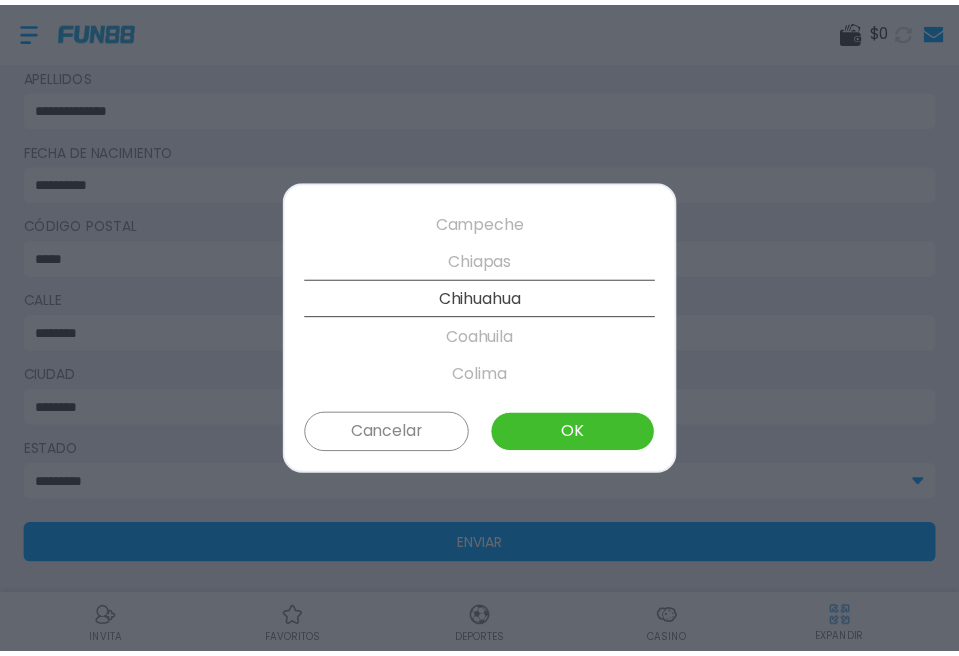 scroll, scrollTop: 265, scrollLeft: 0, axis: vertical 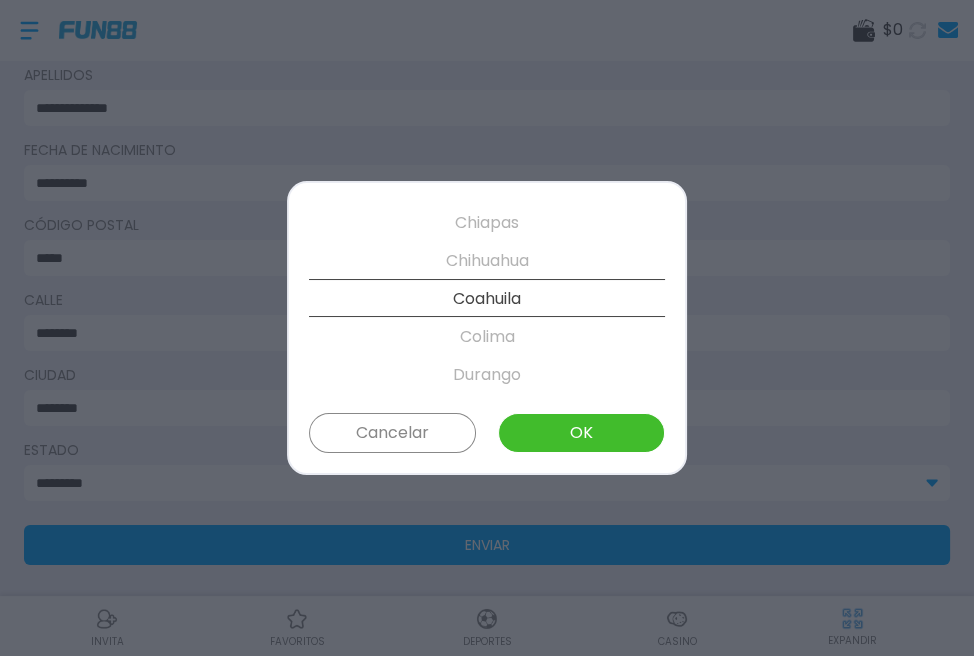 click on "OK" at bounding box center (581, 433) 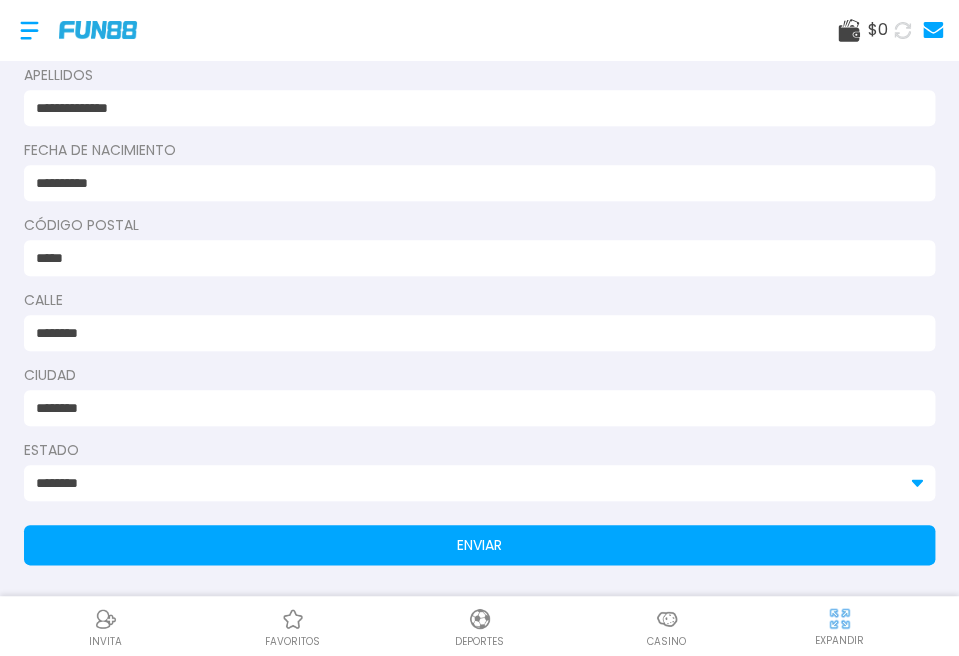 click on "ENVIAR" at bounding box center [479, 545] 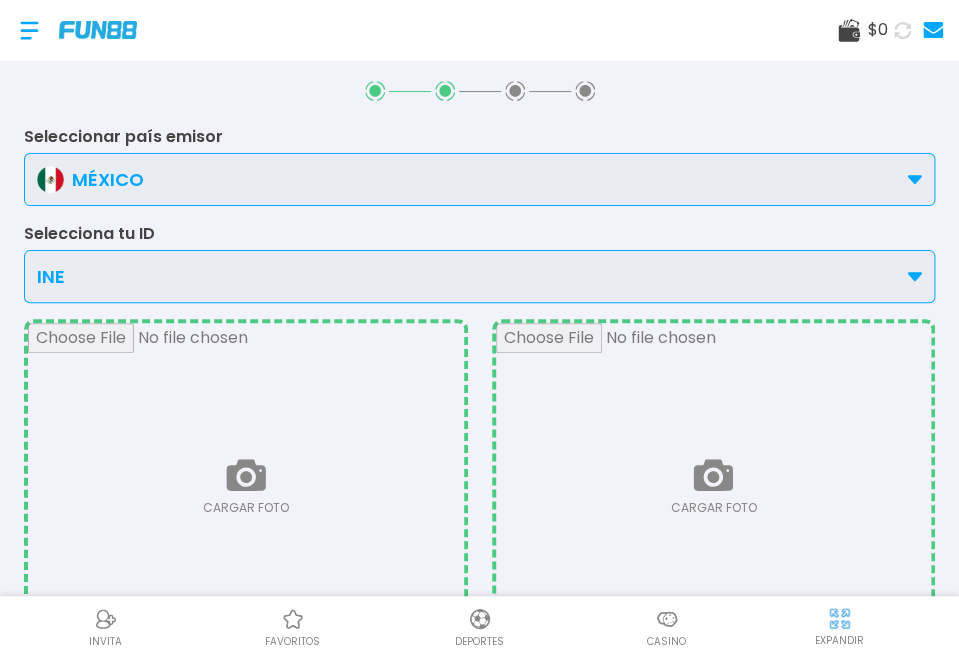 scroll, scrollTop: 0, scrollLeft: 0, axis: both 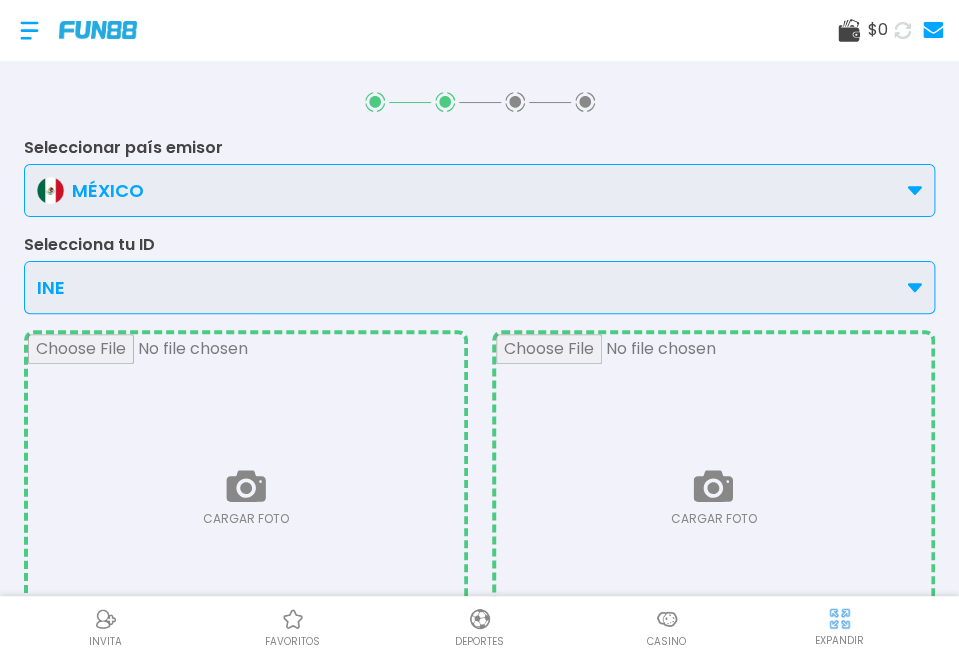 click at bounding box center [246, 497] 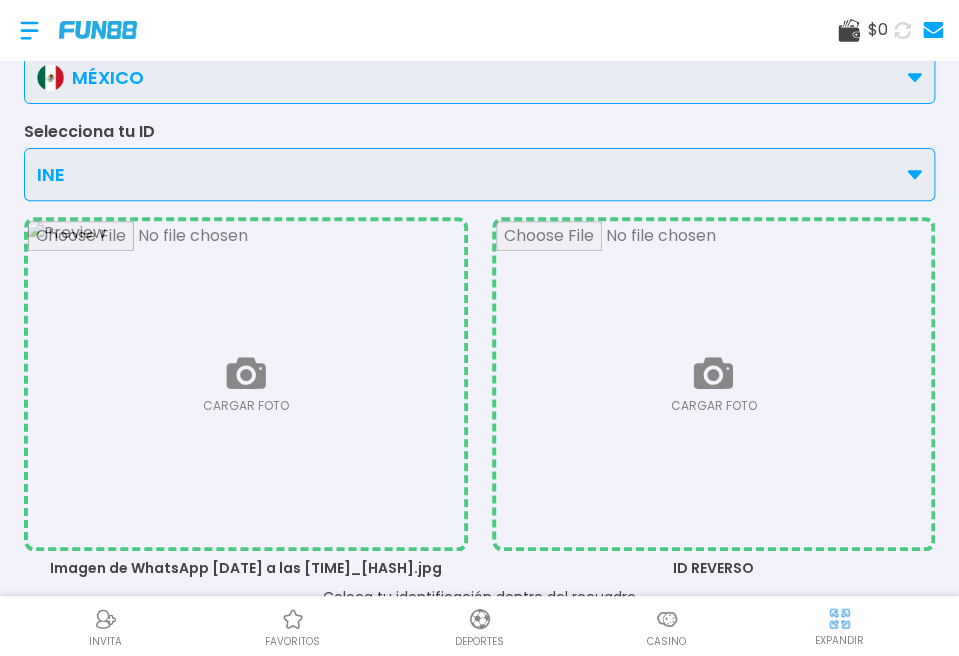 scroll, scrollTop: 133, scrollLeft: 0, axis: vertical 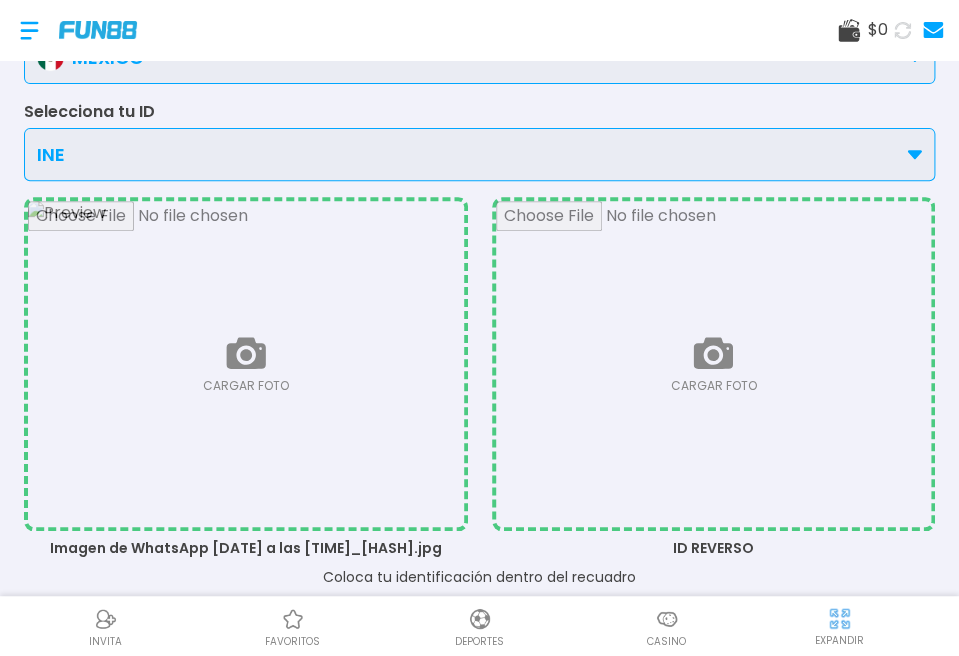 click at bounding box center [714, 364] 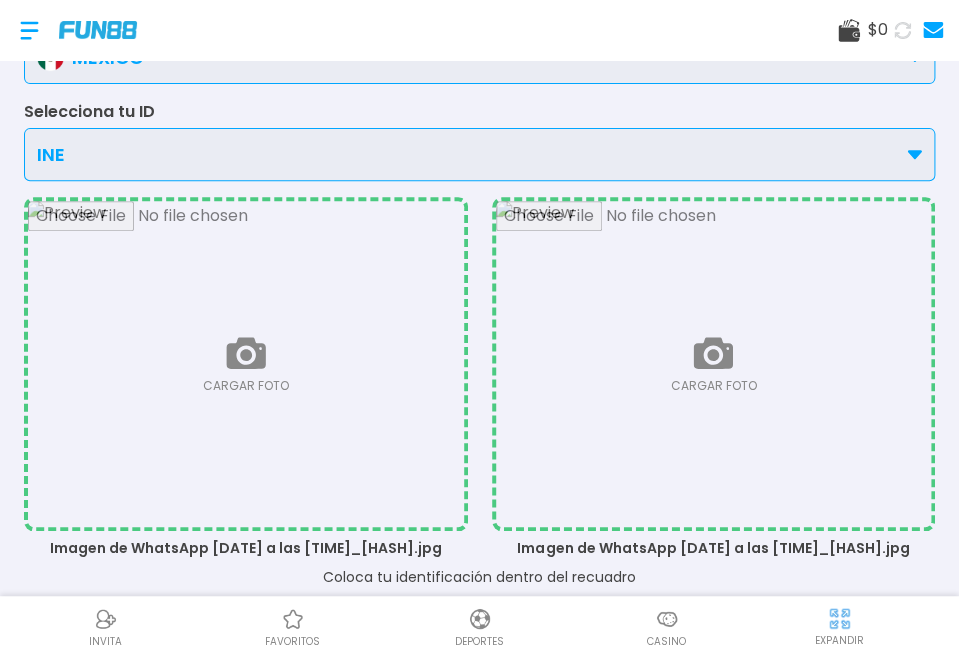 click at bounding box center [246, 364] 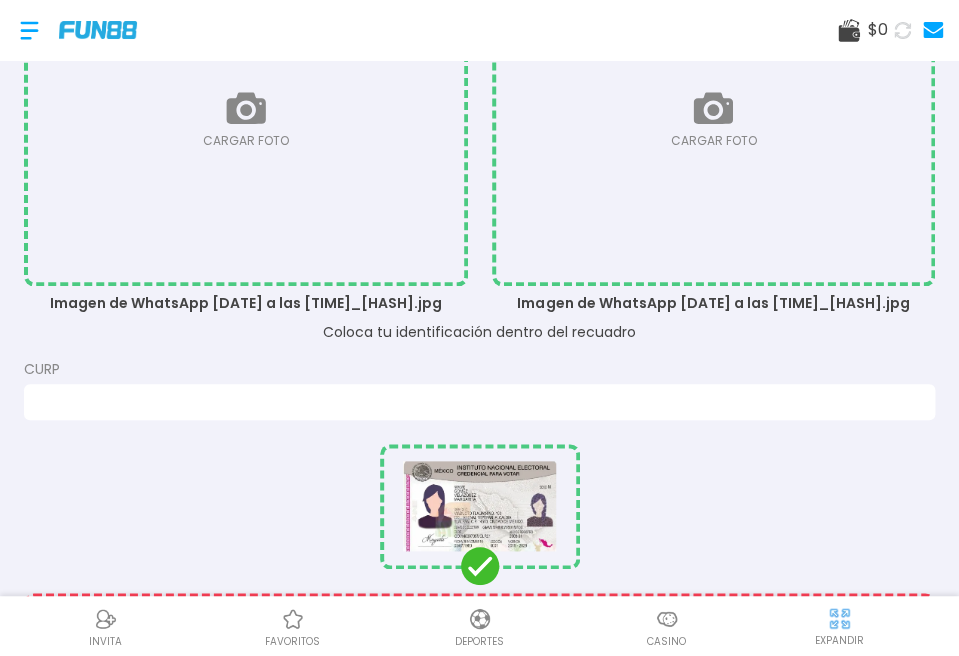 scroll, scrollTop: 308, scrollLeft: 0, axis: vertical 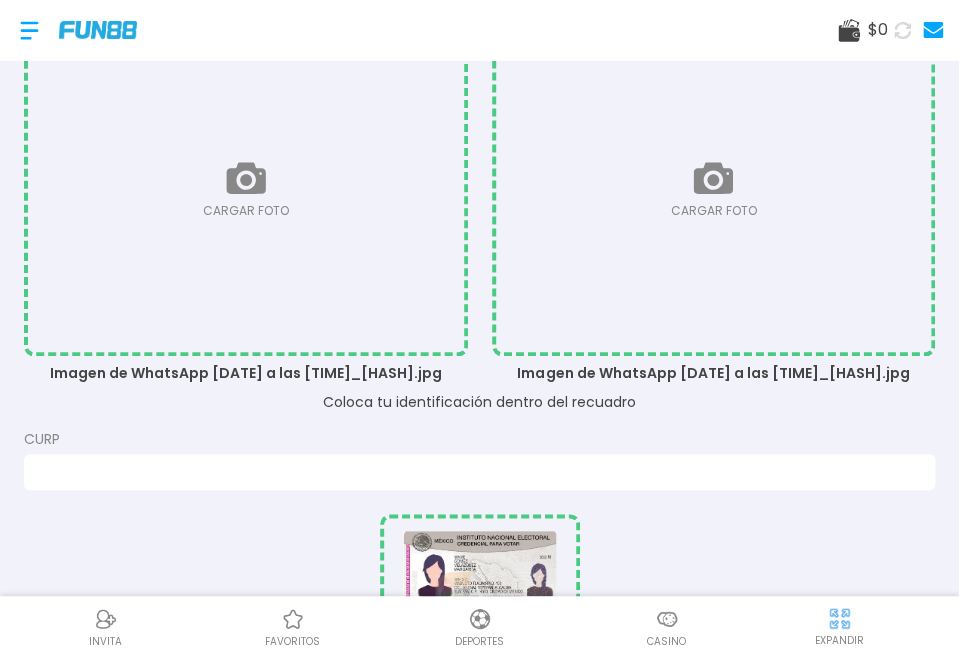 click at bounding box center (473, 471) 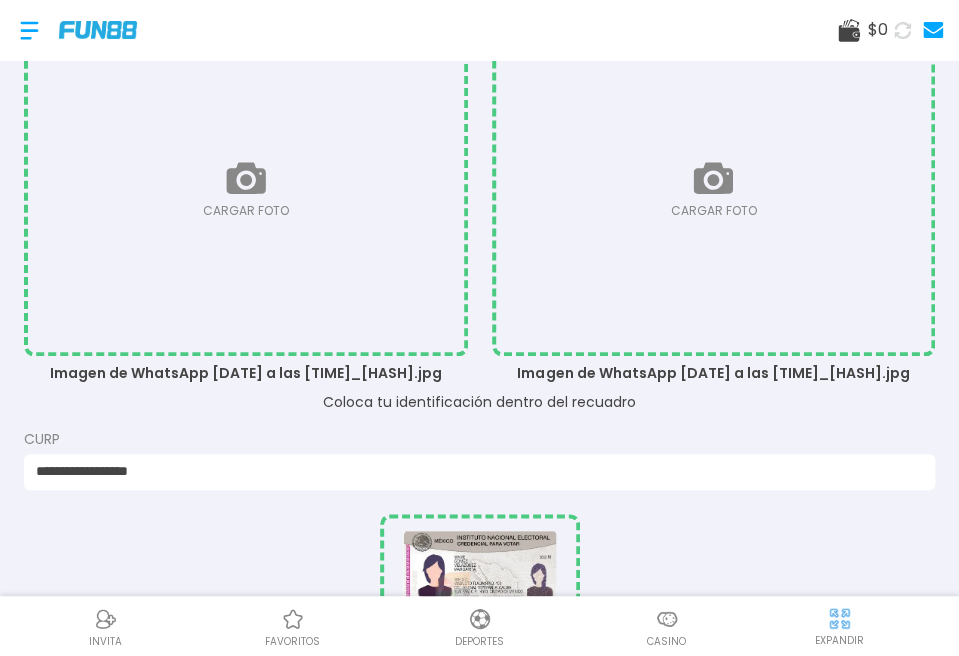 type on "**********" 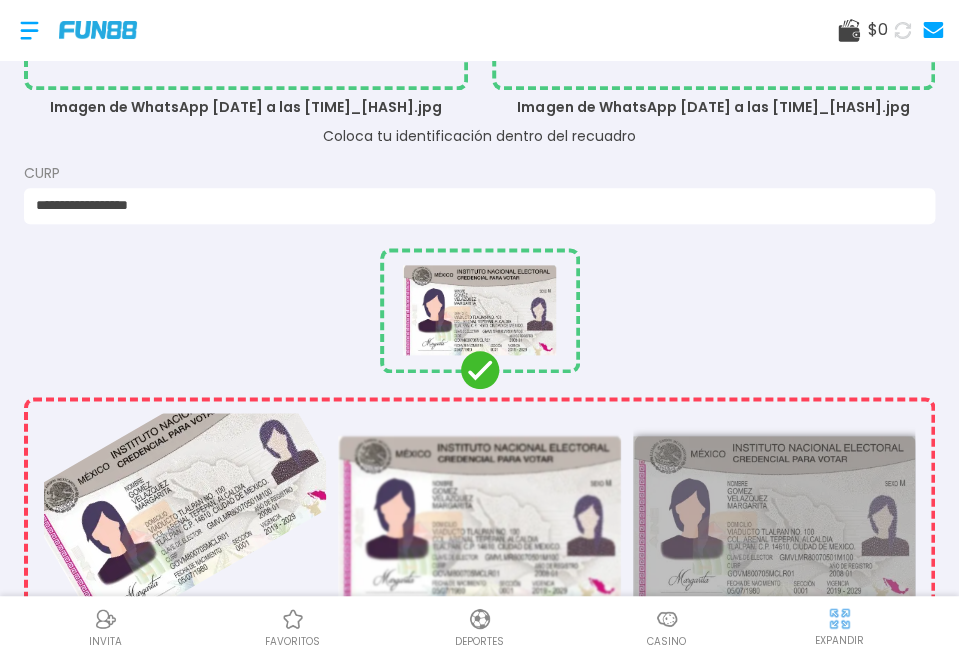 scroll, scrollTop: 841, scrollLeft: 0, axis: vertical 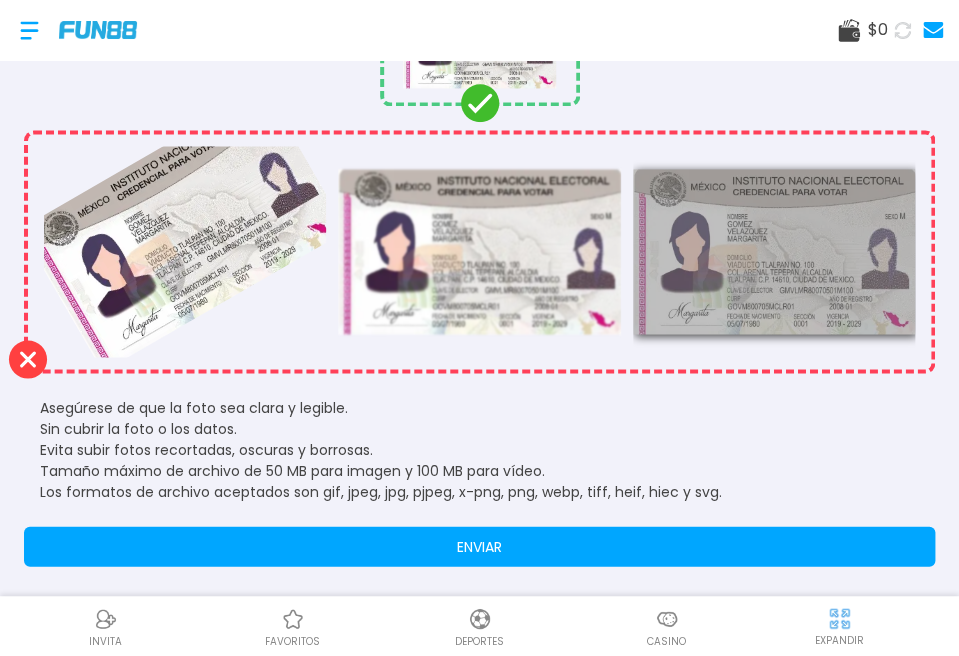 click on "ENVIAR" at bounding box center [479, 546] 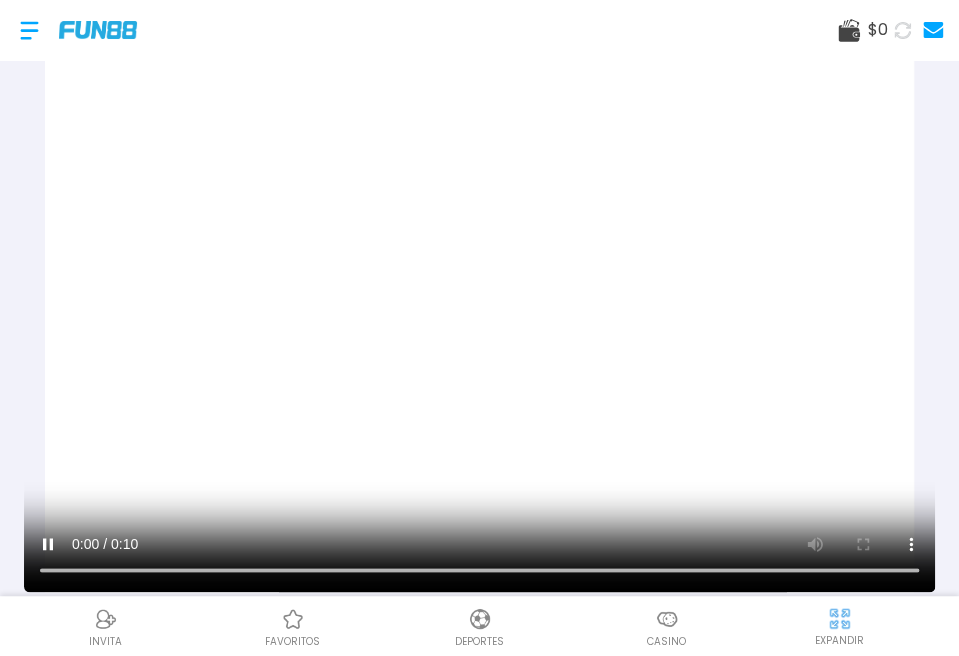 scroll, scrollTop: 587, scrollLeft: 0, axis: vertical 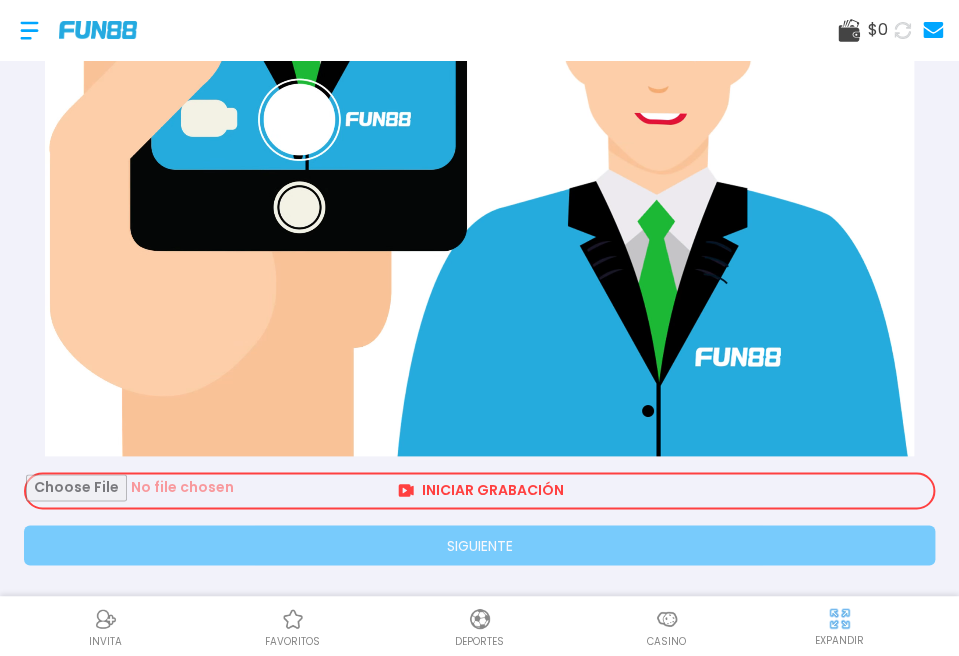 click at bounding box center [479, 490] 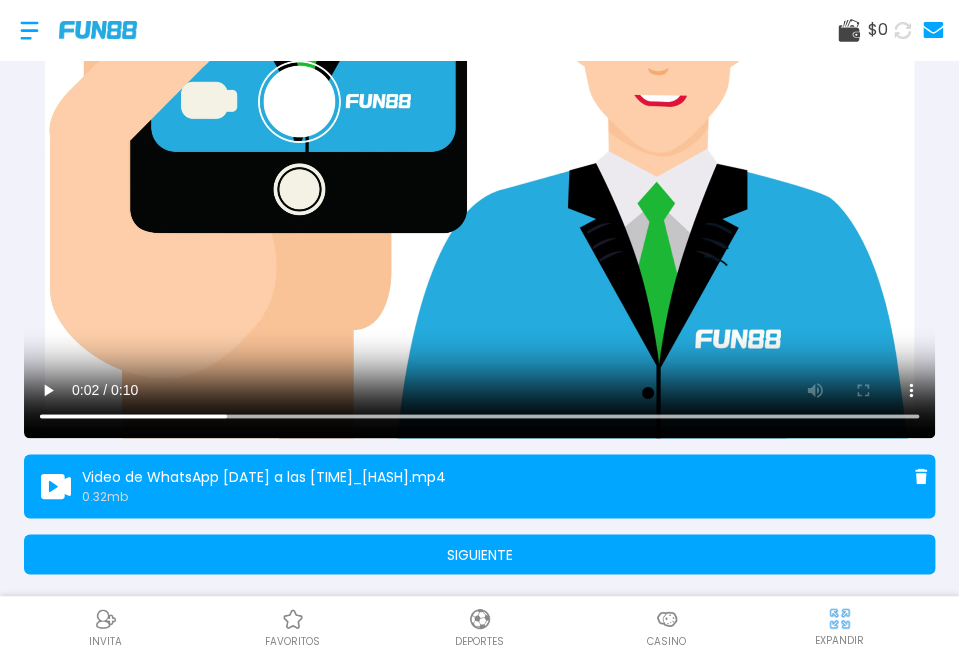 scroll, scrollTop: 614, scrollLeft: 0, axis: vertical 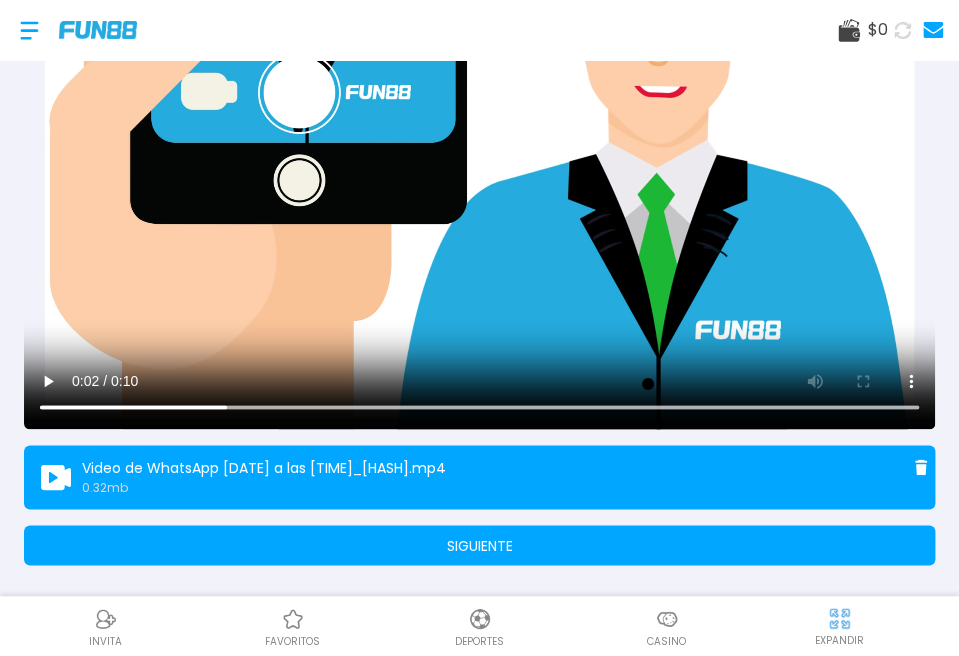 click on "SIGUIENTE" at bounding box center (479, 545) 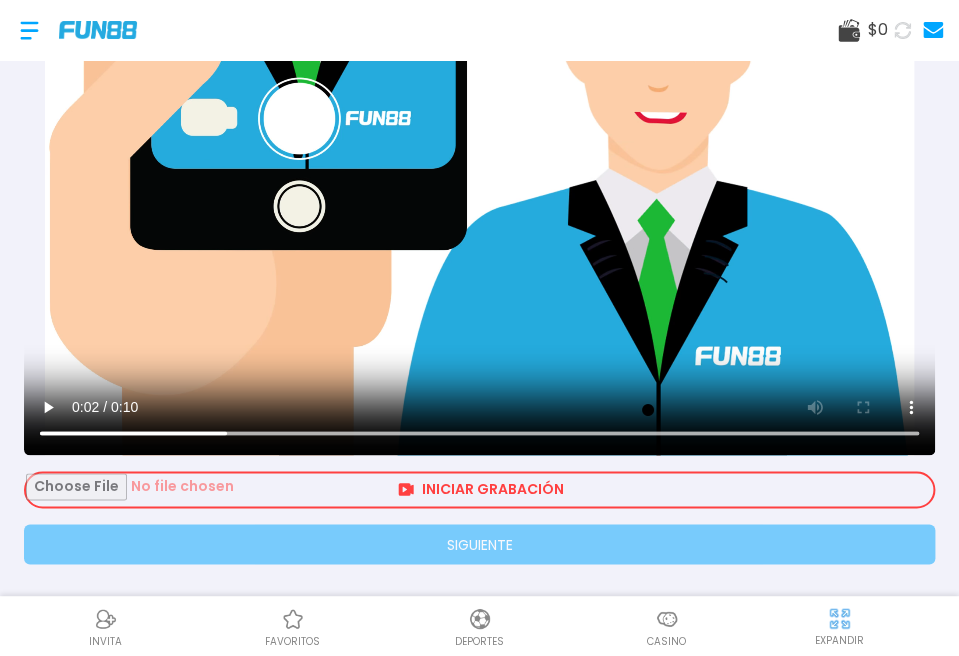 scroll, scrollTop: 587, scrollLeft: 0, axis: vertical 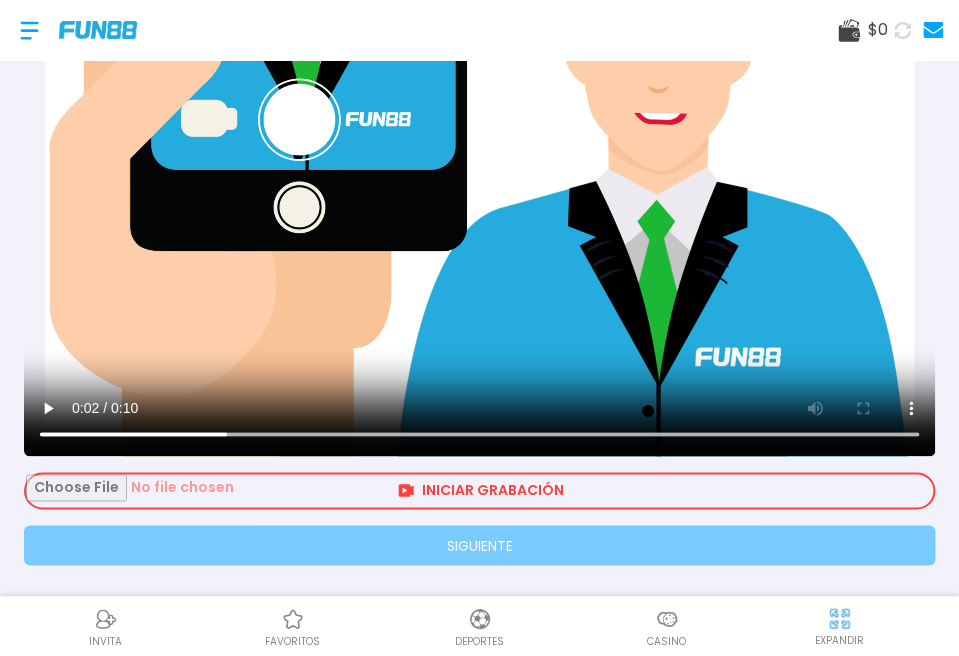 click at bounding box center (479, 490) 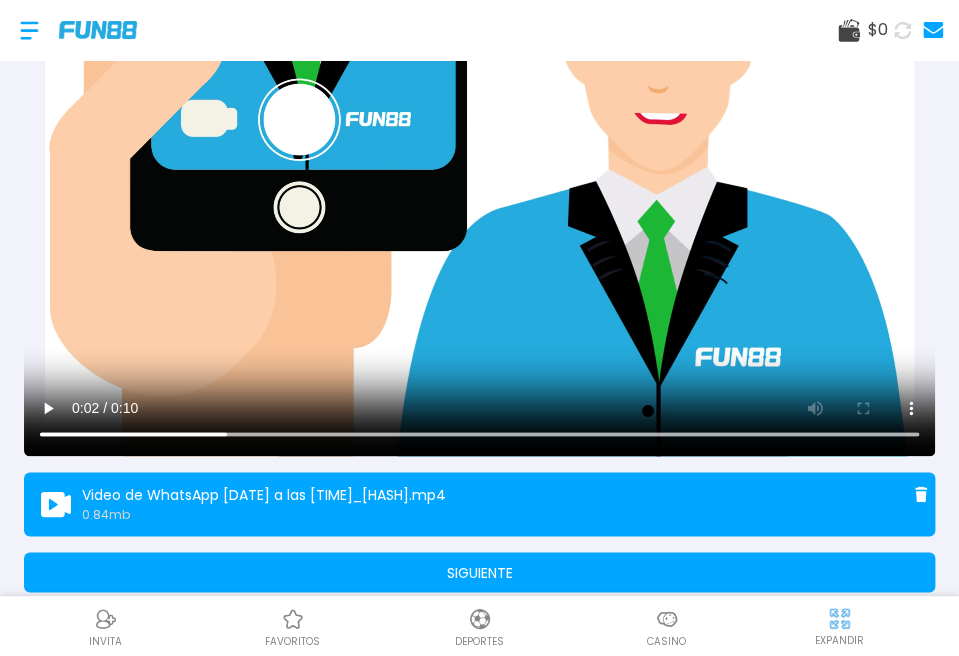 click on "SIGUIENTE" at bounding box center (479, 572) 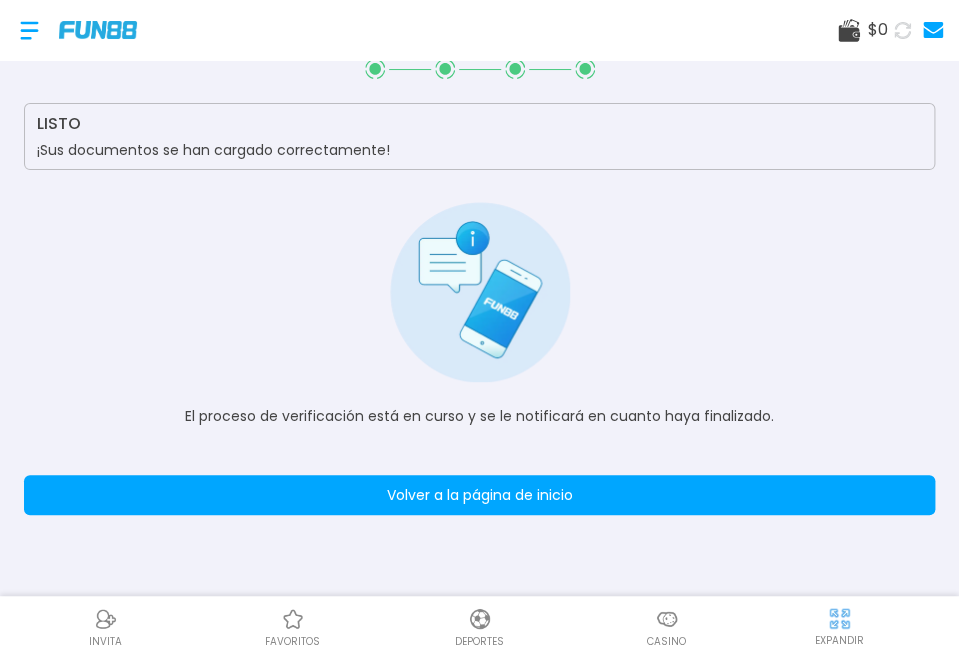 scroll, scrollTop: 0, scrollLeft: 0, axis: both 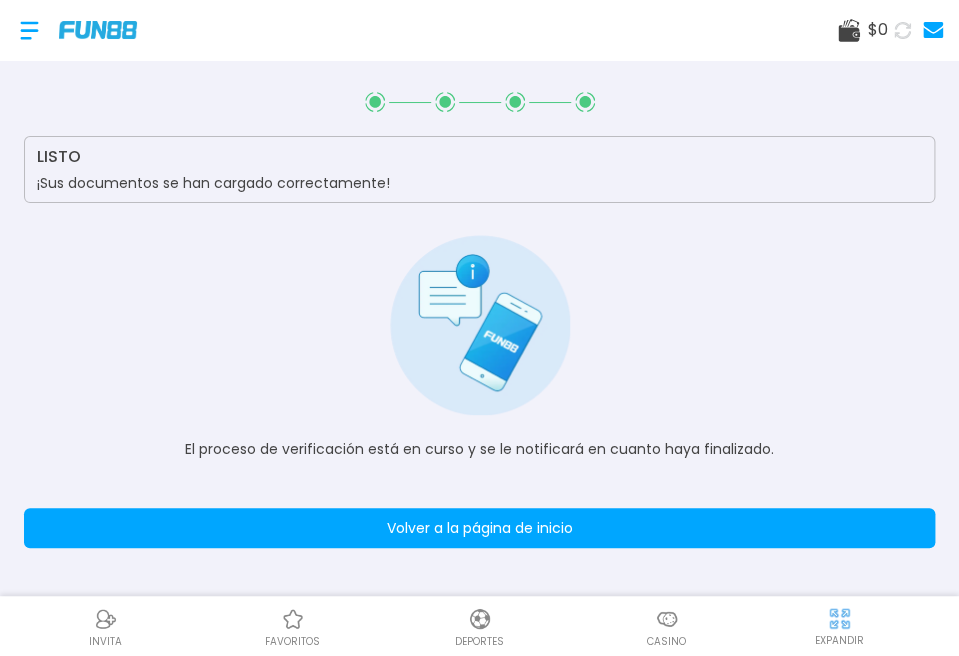 click on "Volver a la página de inicio" at bounding box center (479, 528) 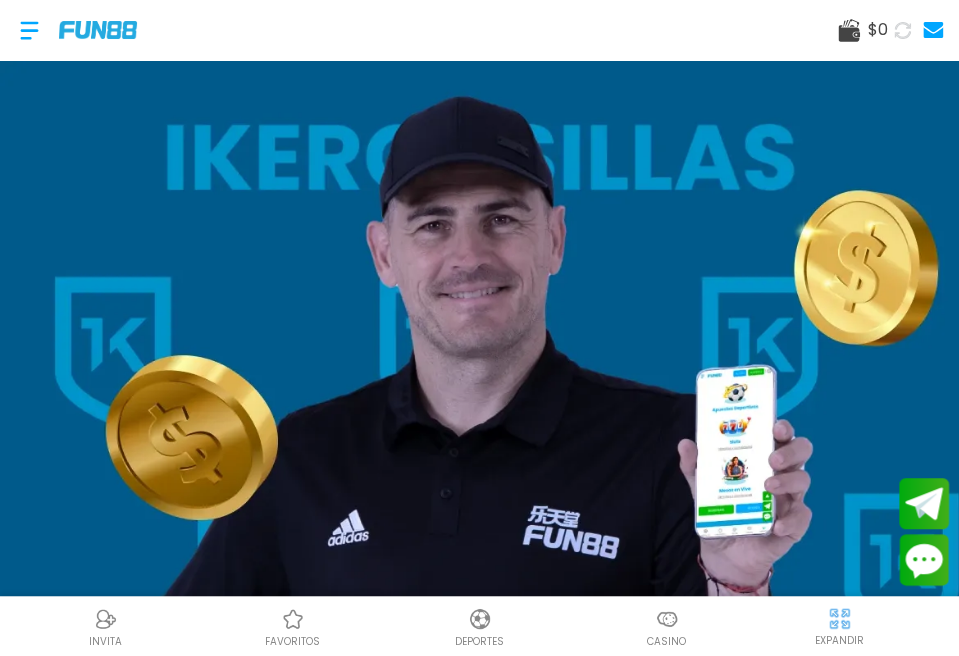 click at bounding box center (29, 30) 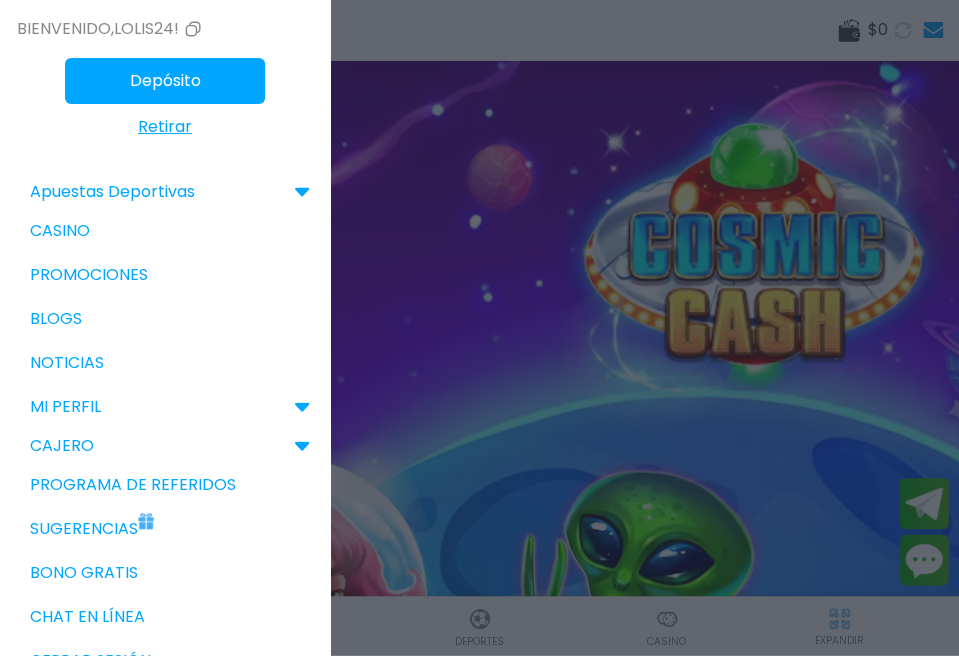 scroll, scrollTop: 66, scrollLeft: 0, axis: vertical 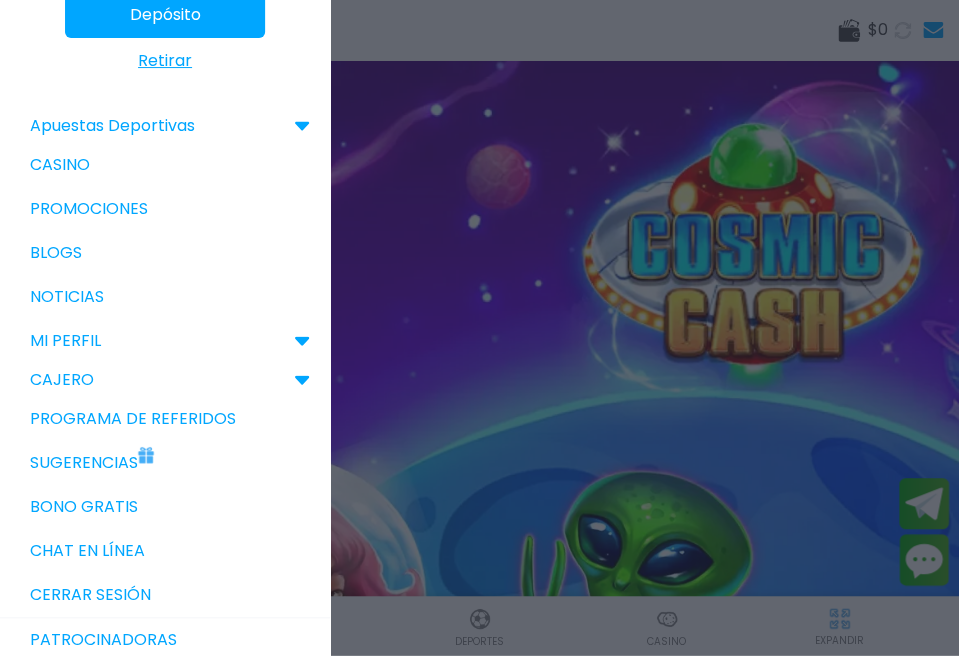 click on "MI PERFIL" at bounding box center [165, 341] 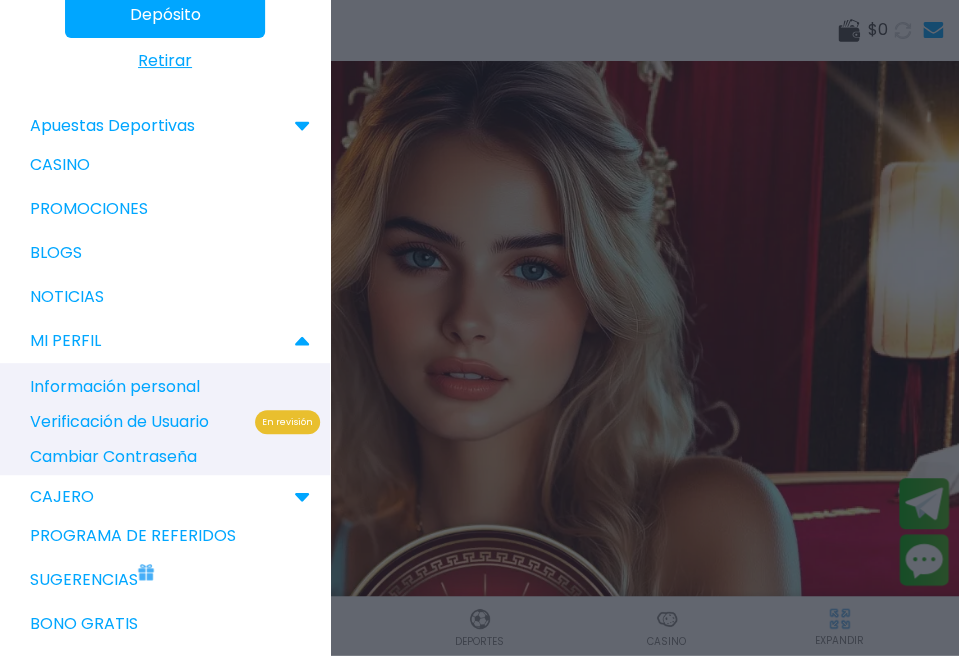 click on "Información personal" at bounding box center [175, 386] 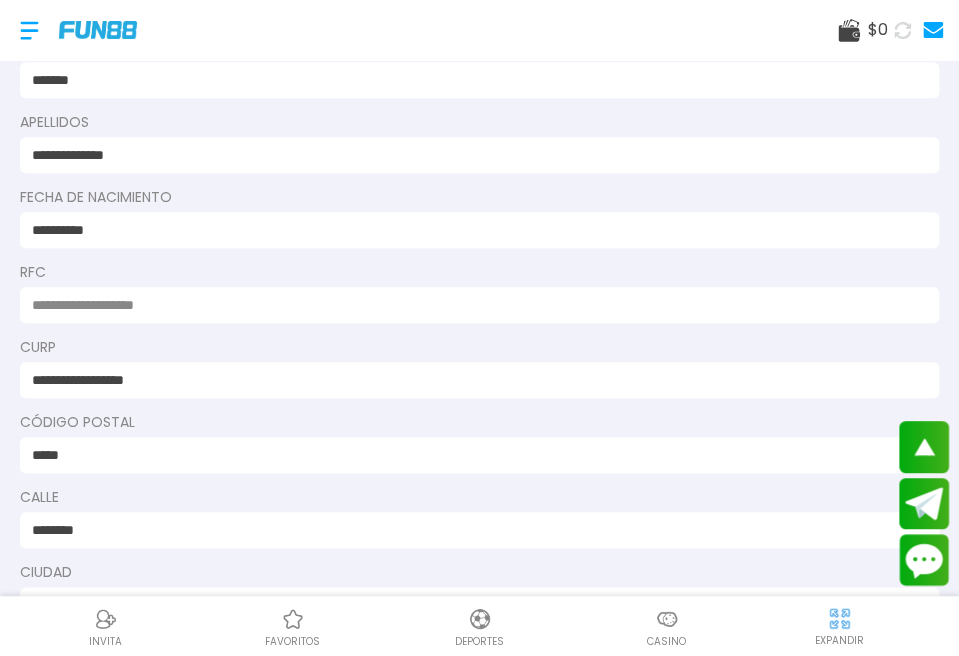scroll, scrollTop: 266, scrollLeft: 0, axis: vertical 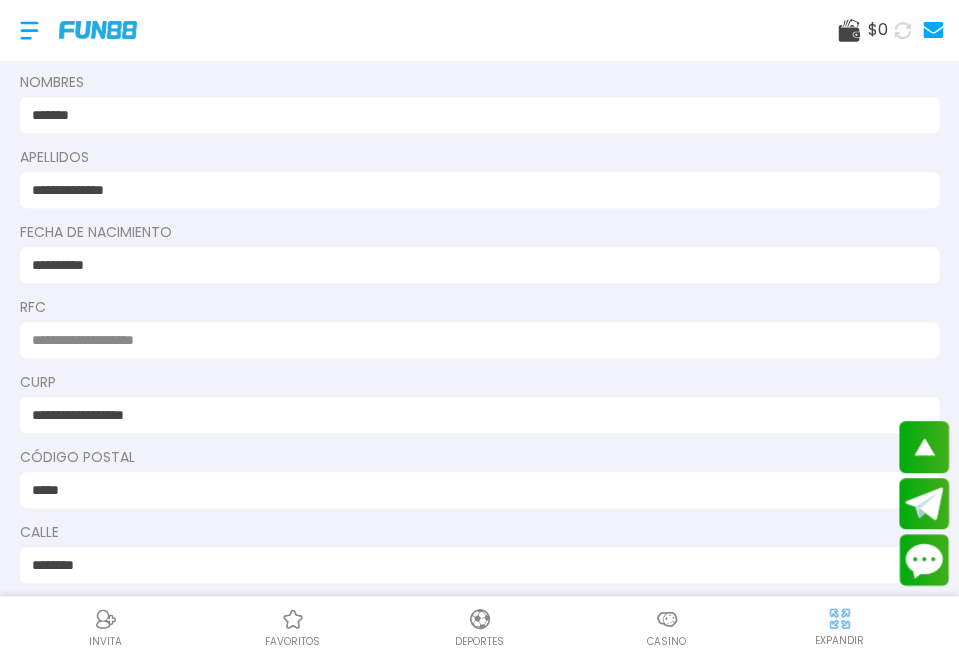 click at bounding box center [479, 340] 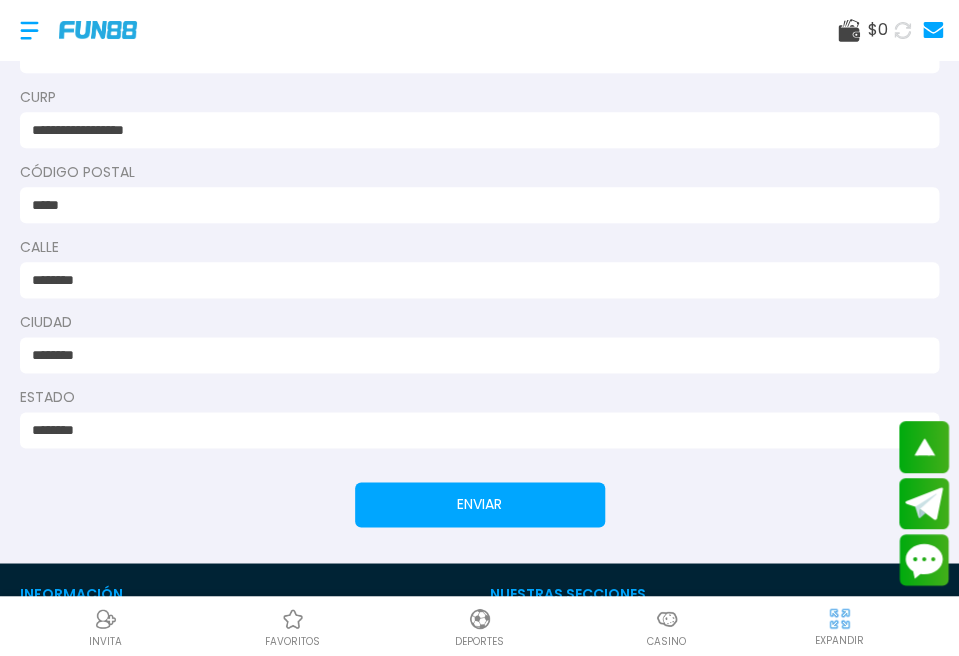 scroll, scrollTop: 666, scrollLeft: 0, axis: vertical 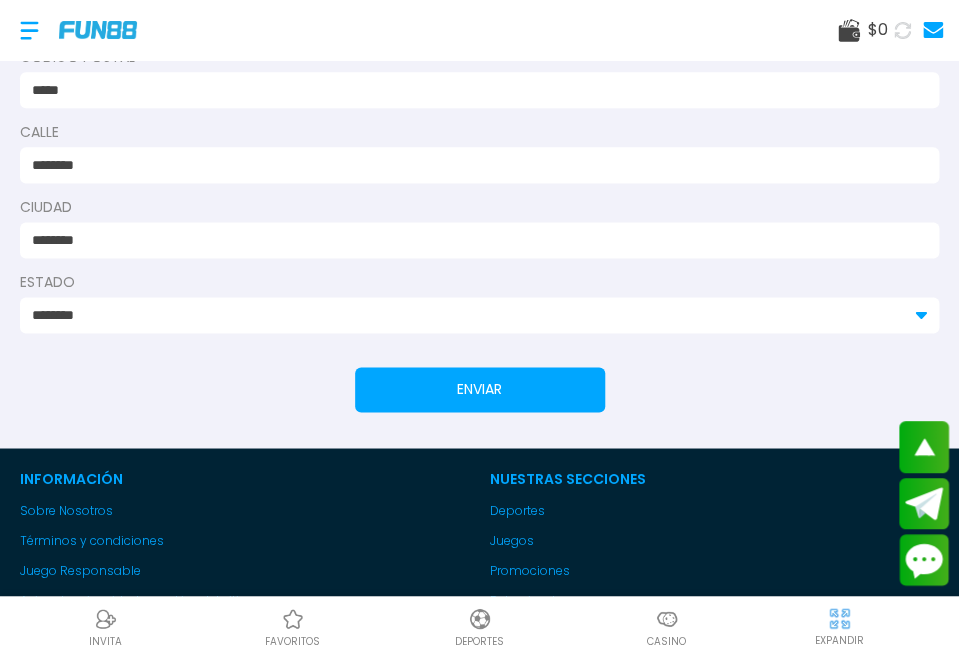 type on "**********" 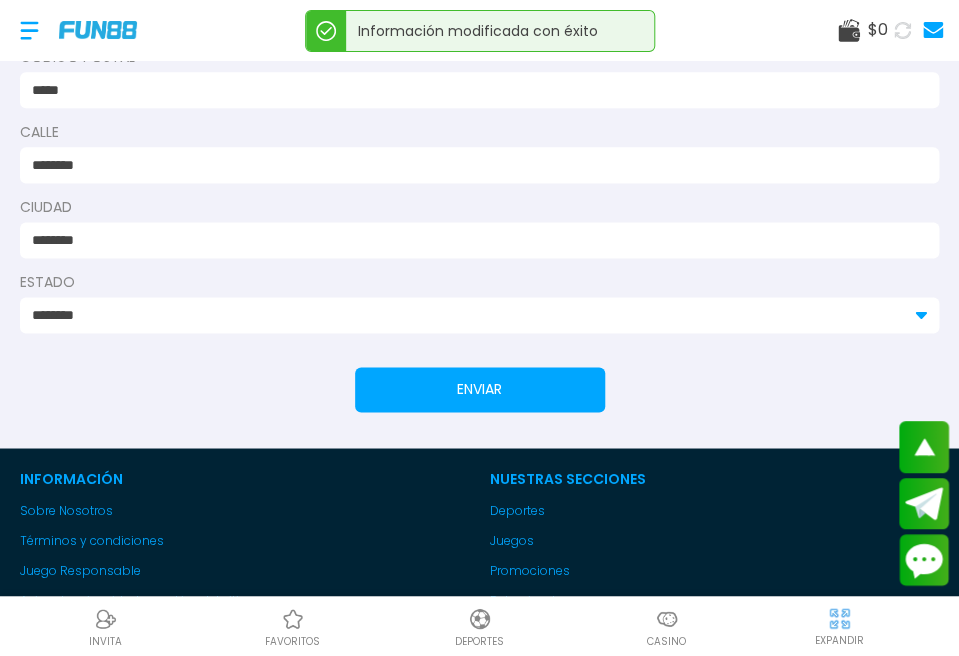 click at bounding box center [29, 30] 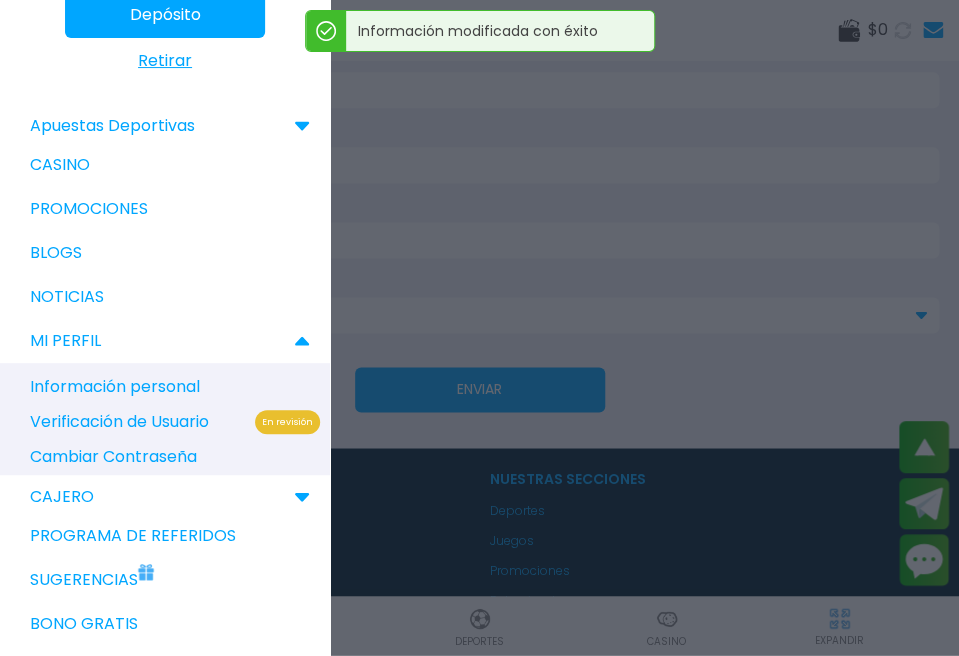 scroll, scrollTop: 0, scrollLeft: 0, axis: both 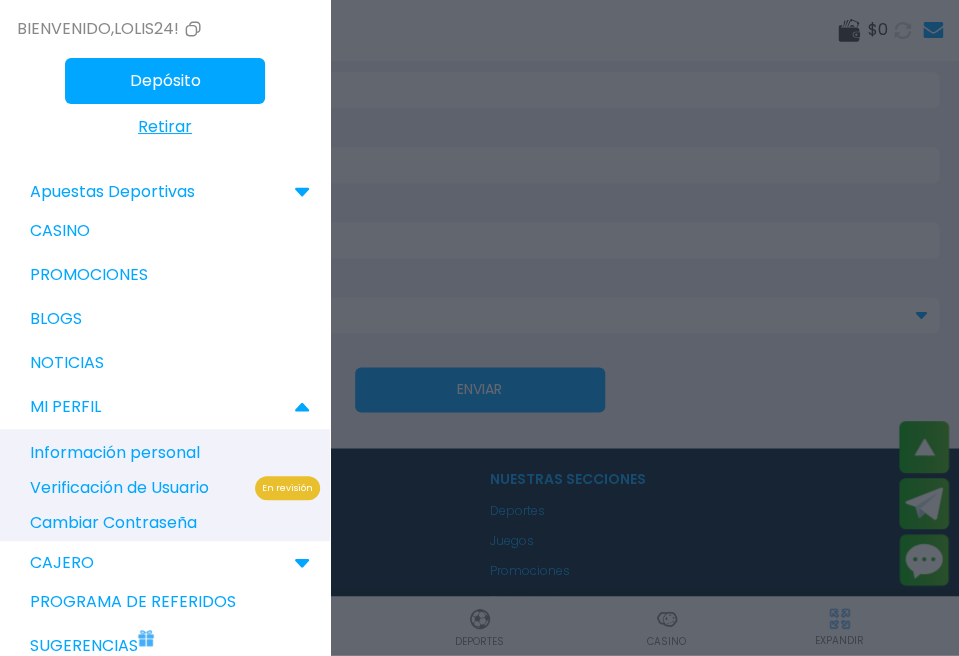 click at bounding box center (479, 328) 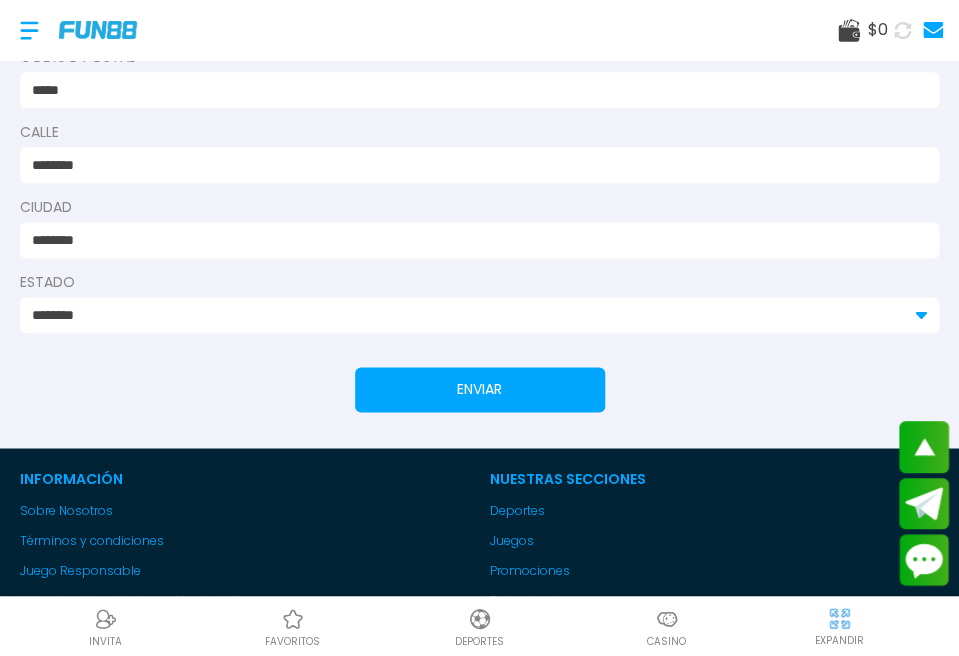 click at bounding box center [98, 29] 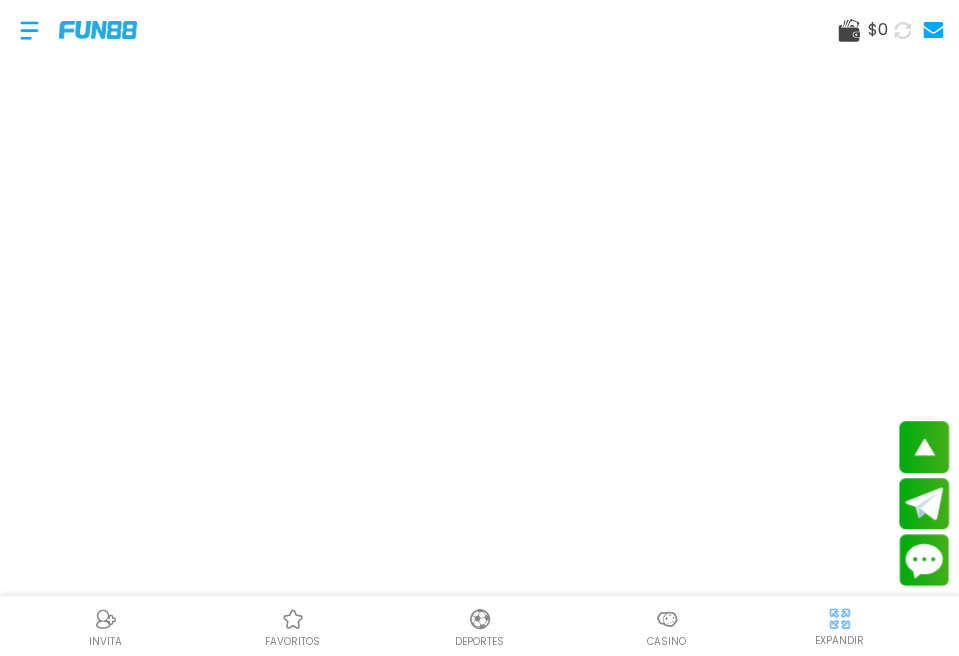 scroll, scrollTop: 0, scrollLeft: 0, axis: both 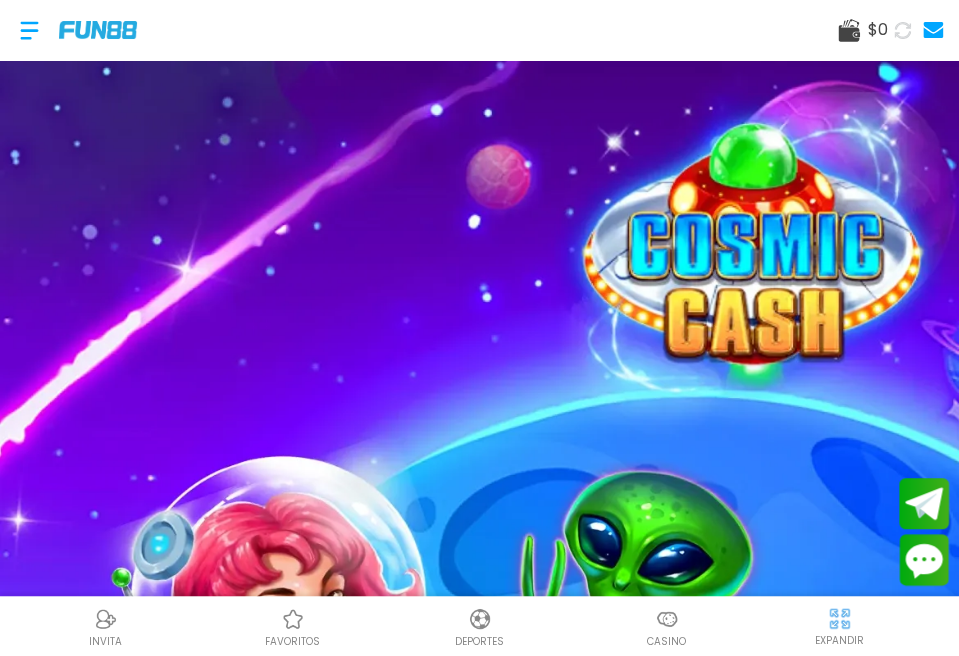 click at bounding box center (479, 724) 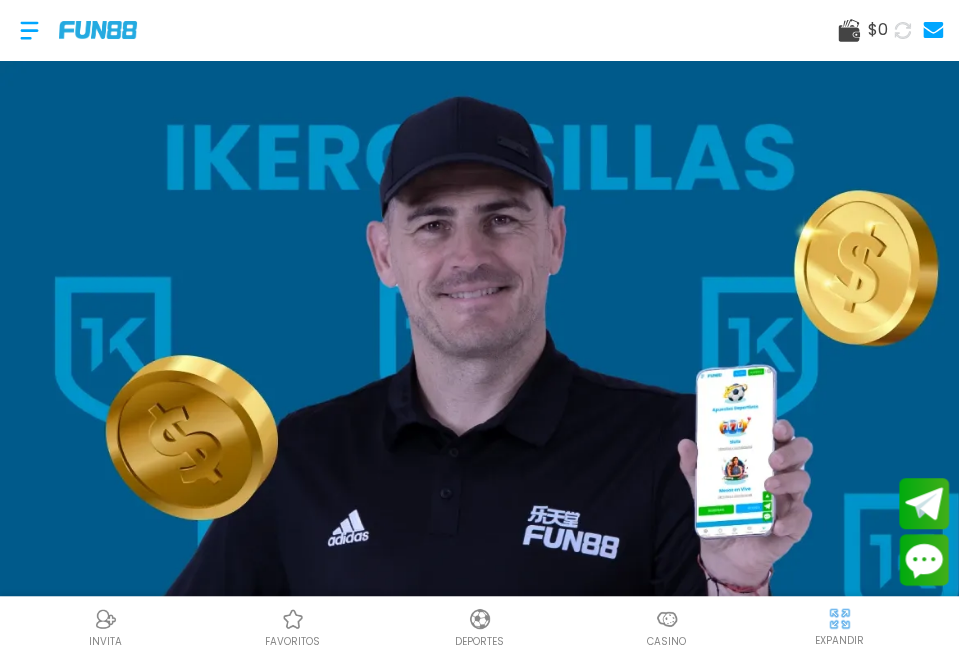 click at bounding box center (29, 30) 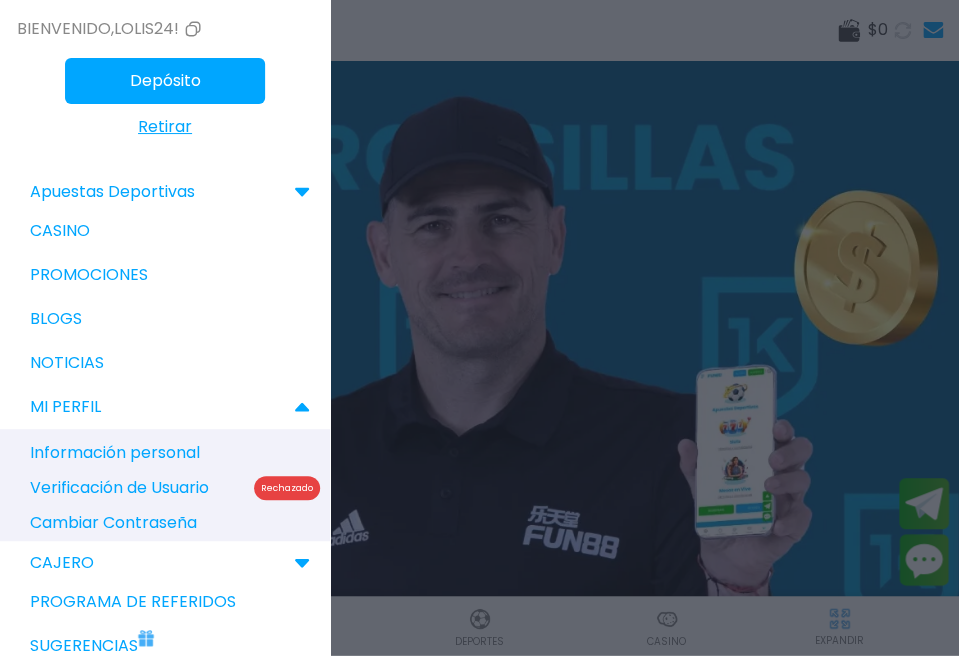 click on "Verificación de Usuario Rechazado" at bounding box center [175, 487] 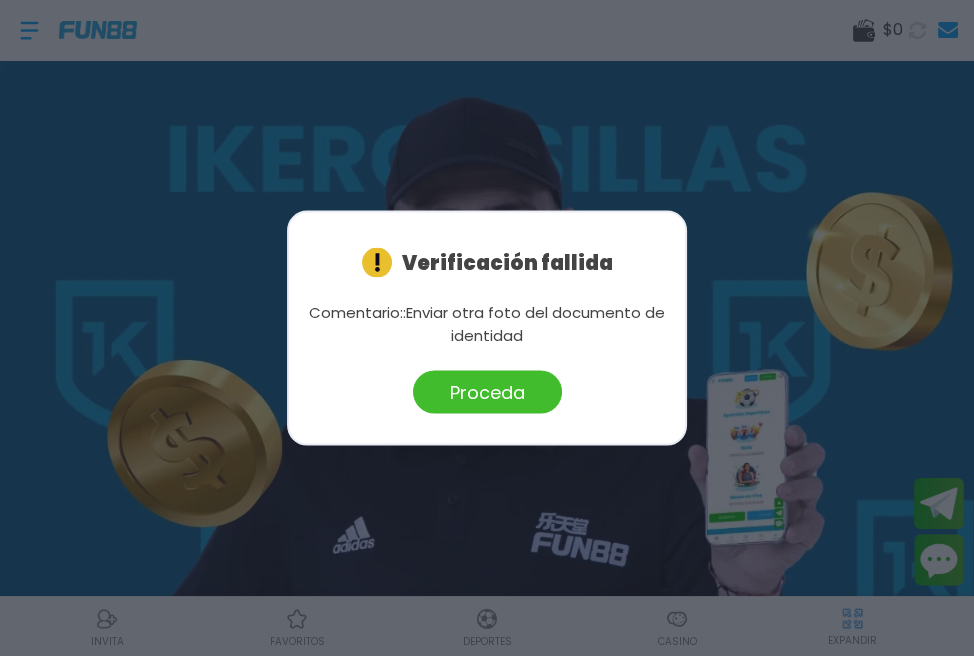 click on "Proceda" at bounding box center [487, 392] 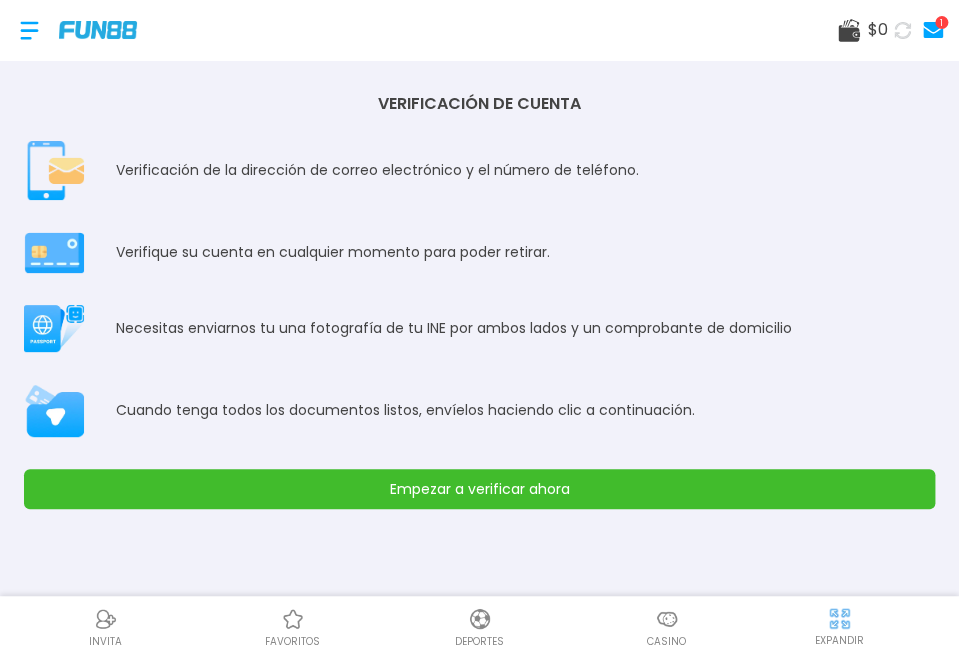 click on "Empezar a verificar ahora" at bounding box center [479, 489] 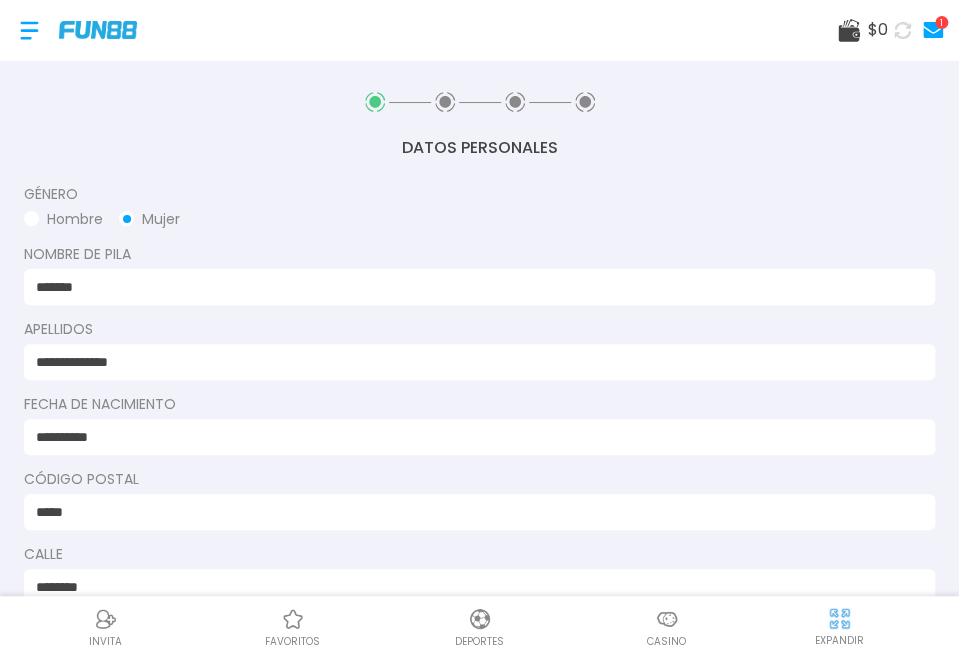 click 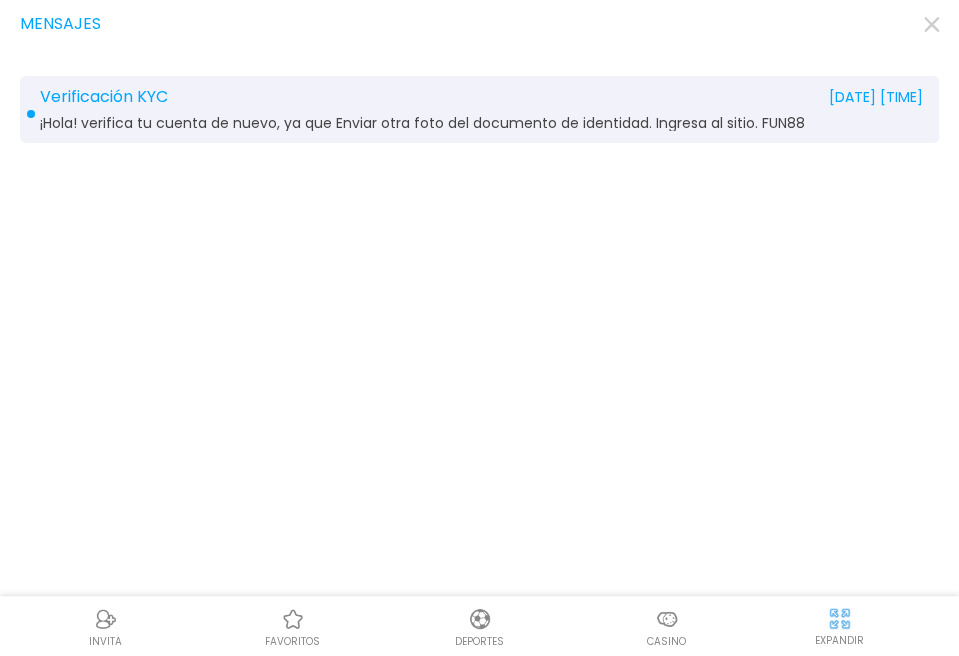 click on "Verificación KYC [DATE] [TIME] ¡Hola! verifica tu cuenta de nuevo, ya que Enviar otra foto del documento de identidad.
Ingresa al sitio. FUN88" at bounding box center [479, 109] 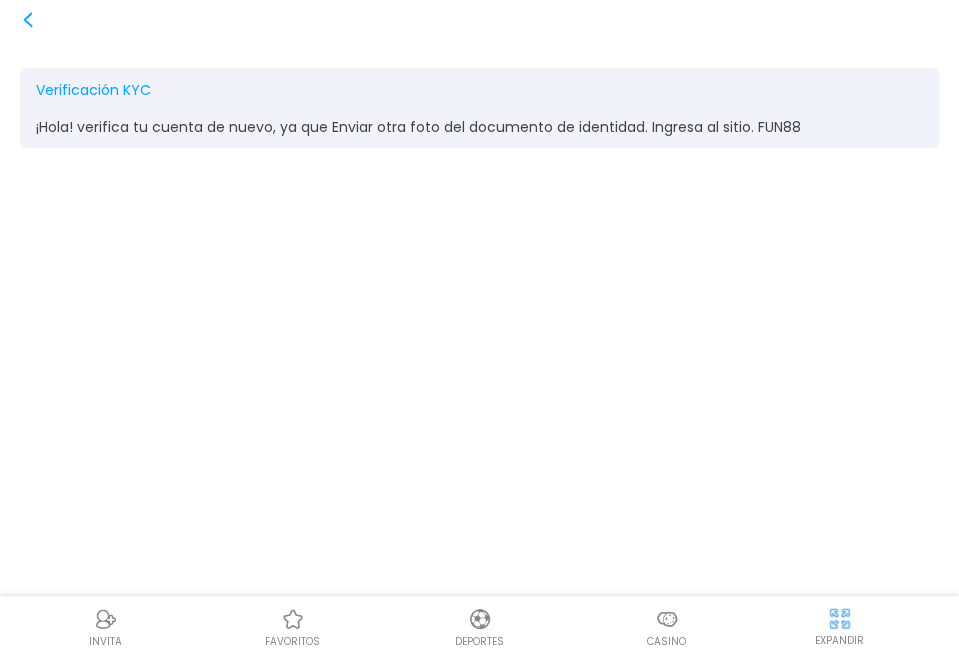 click on "Verificación KYC [DATE] [TIME] ¡Hola! verifica tu cuenta de nuevo, ya que Enviar otra foto del documento de identidad.
Ingresa al sitio. FUN88" at bounding box center [479, 328] 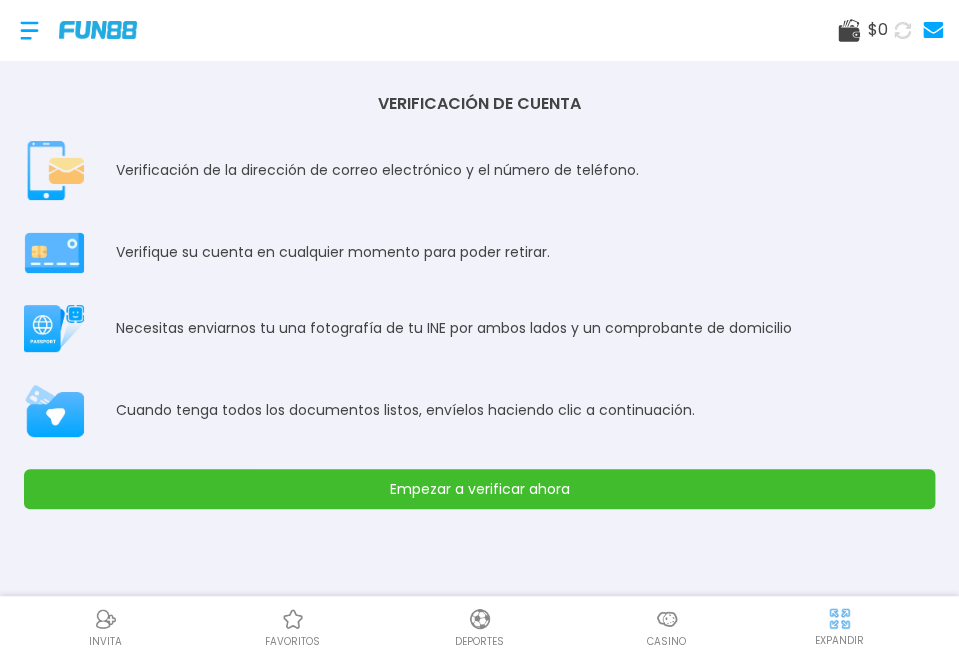 click at bounding box center [29, 30] 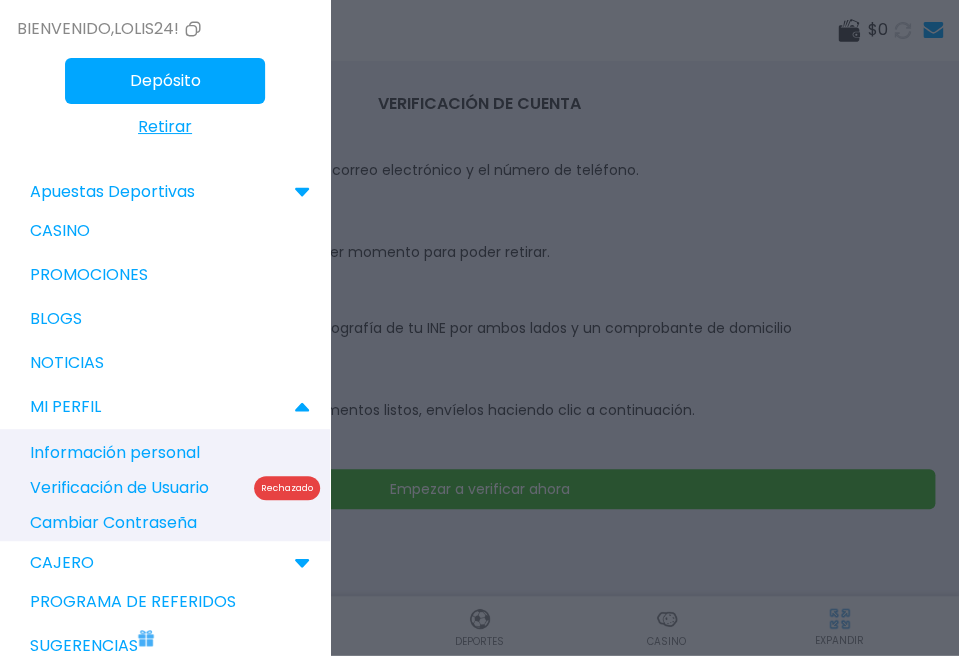 click on "Verificación de Usuario Rechazado" at bounding box center (175, 487) 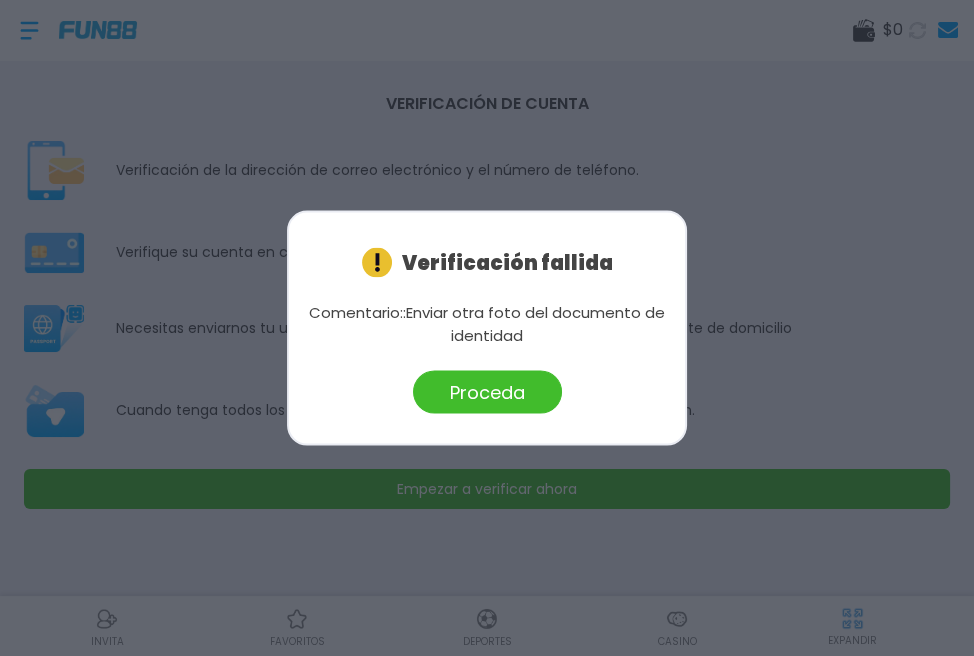 click on "Proceda" at bounding box center (487, 392) 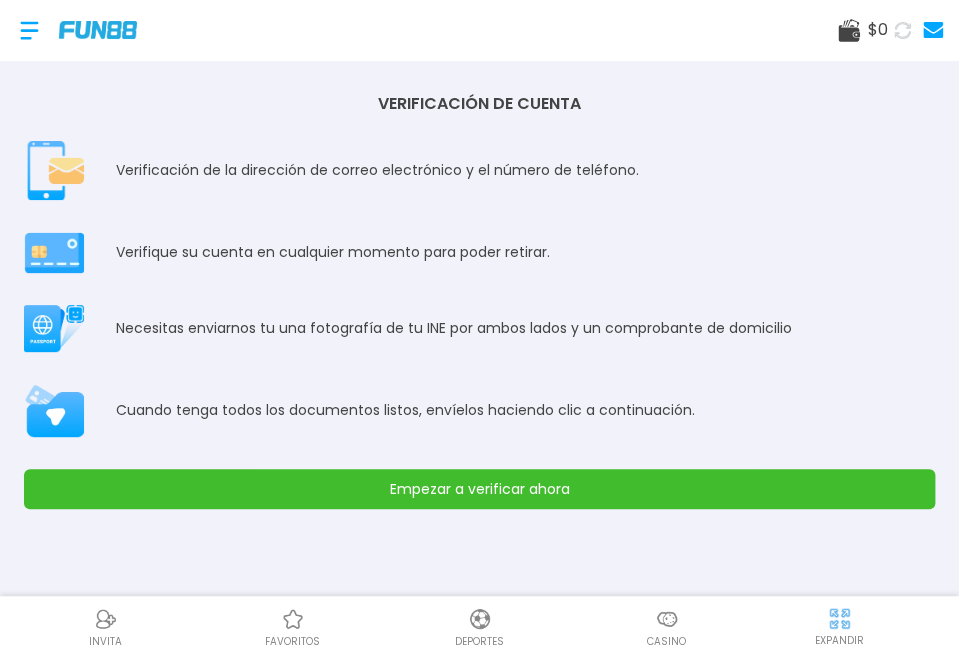 click on "Empezar a verificar ahora" at bounding box center (479, 489) 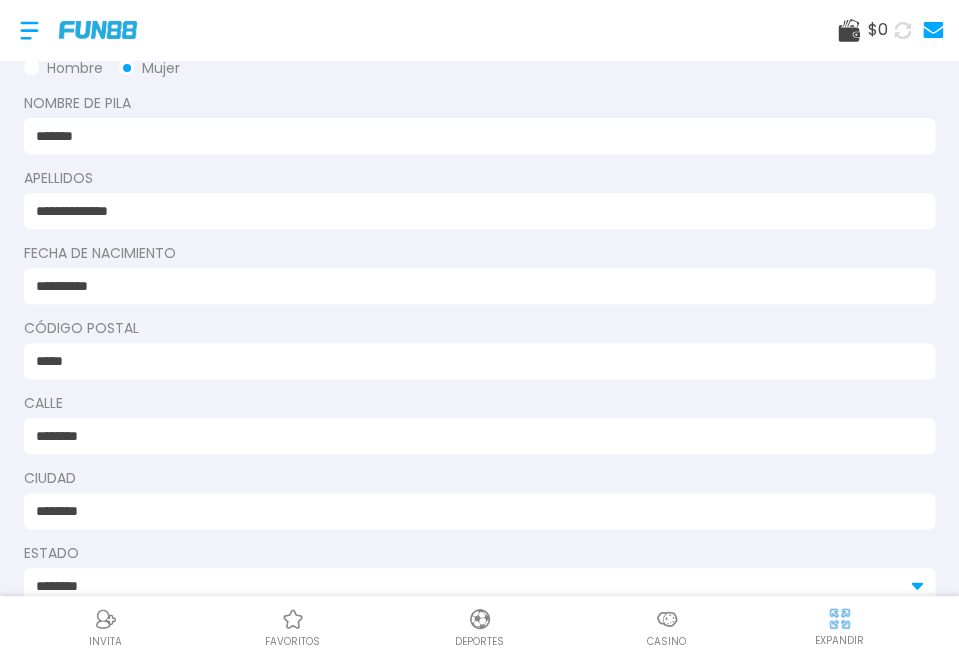 scroll, scrollTop: 254, scrollLeft: 0, axis: vertical 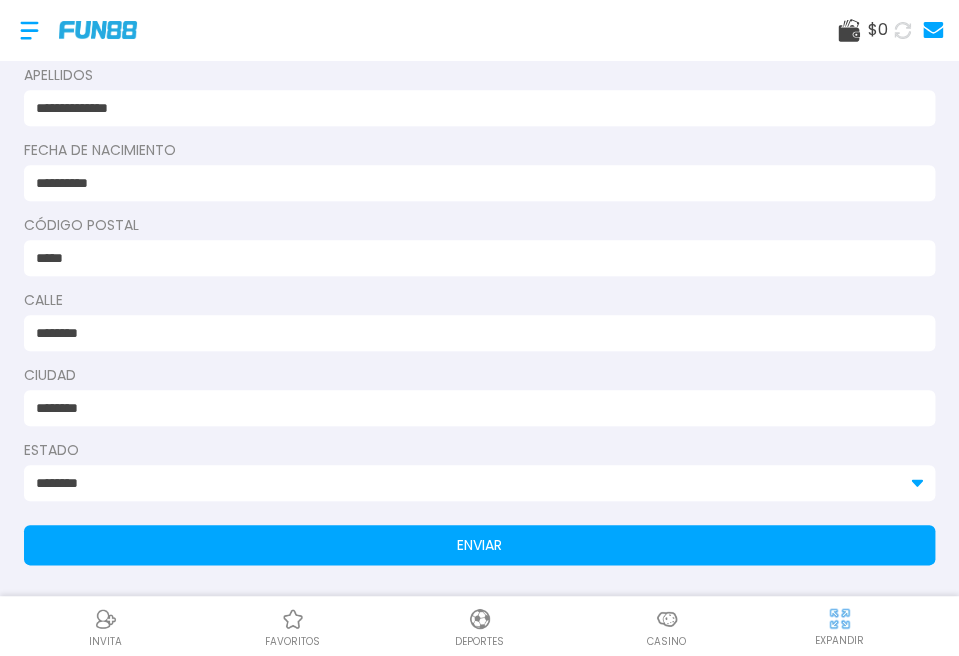 click on "ENVIAR" at bounding box center [479, 545] 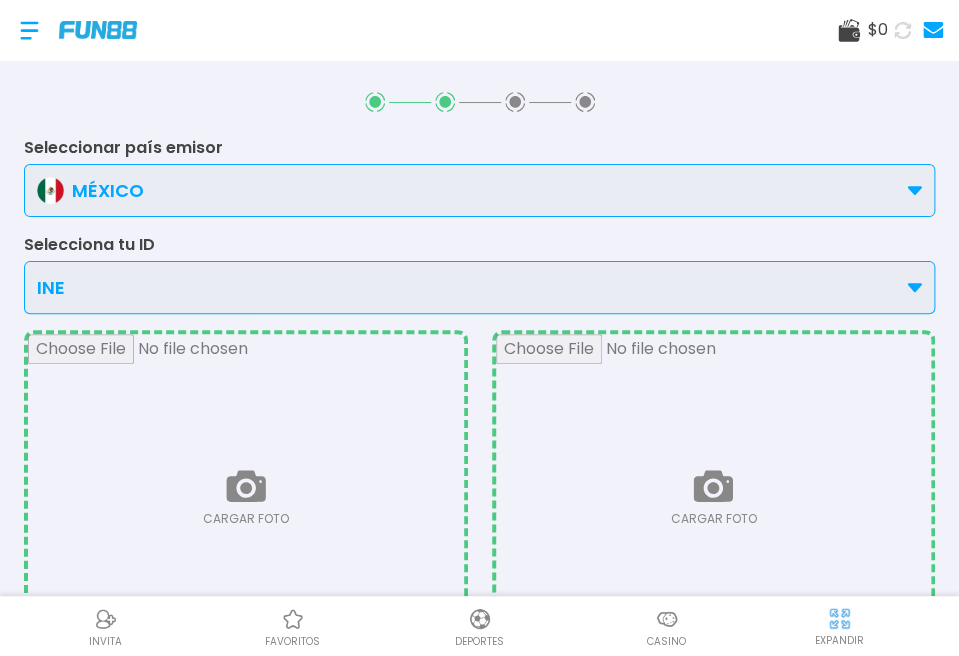 scroll, scrollTop: 0, scrollLeft: 0, axis: both 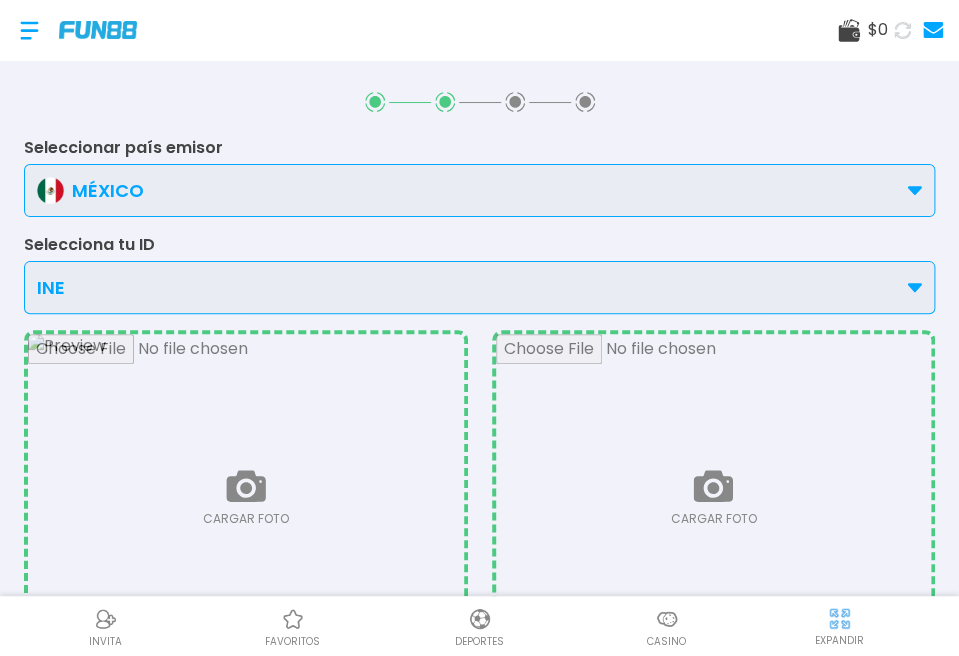 click at bounding box center [714, 497] 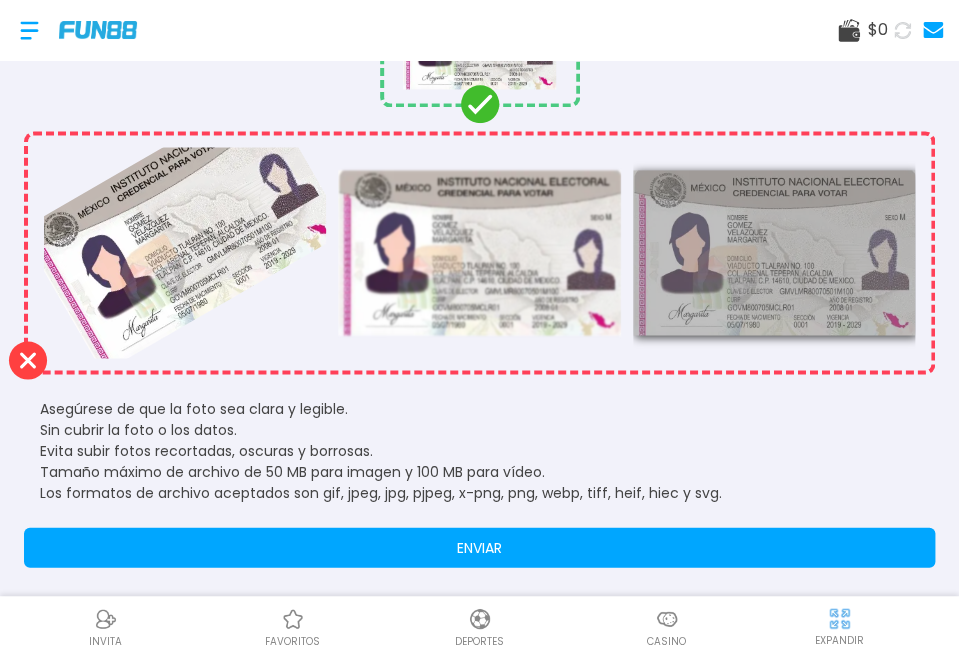 scroll, scrollTop: 841, scrollLeft: 0, axis: vertical 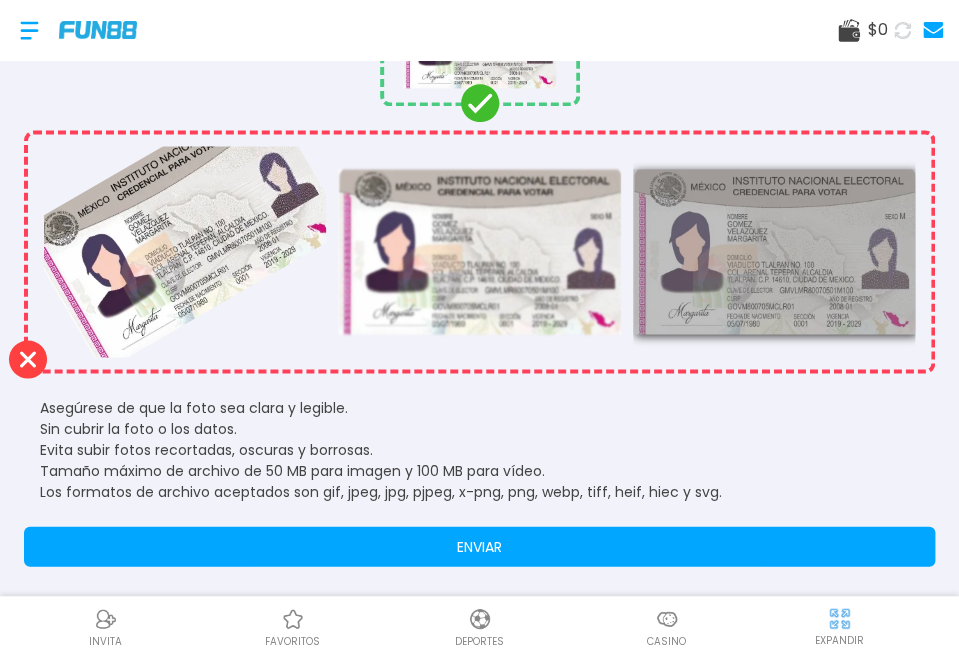 click on "ENVIAR" at bounding box center (479, 546) 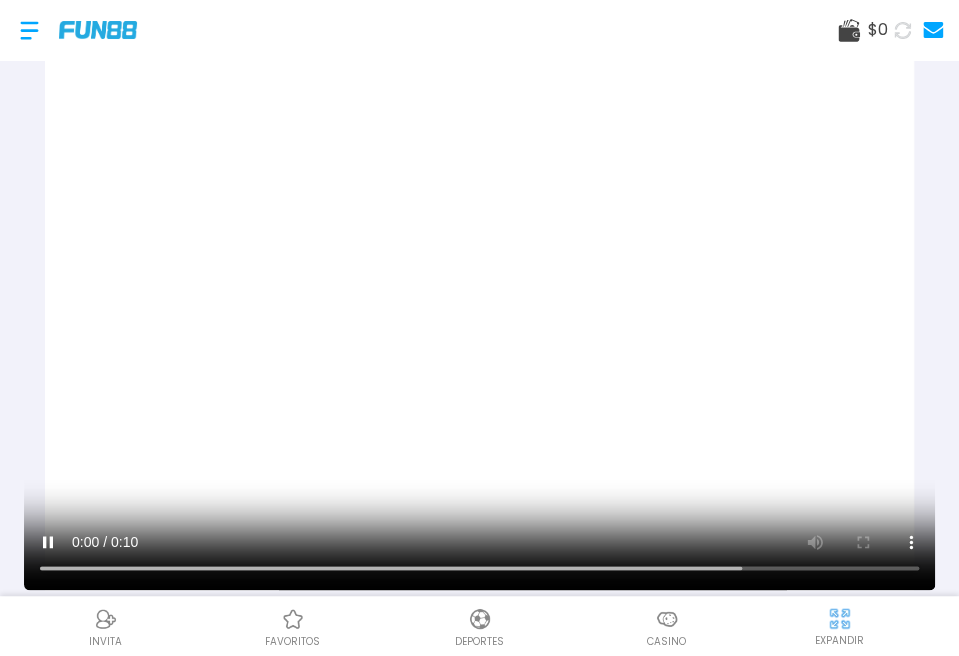 scroll, scrollTop: 587, scrollLeft: 0, axis: vertical 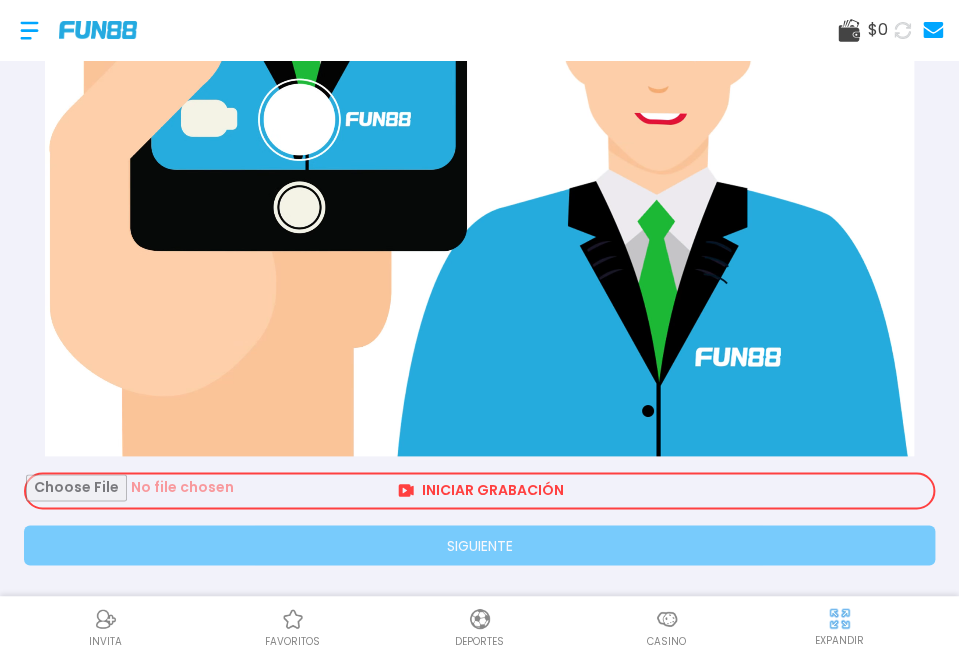 click at bounding box center (479, 490) 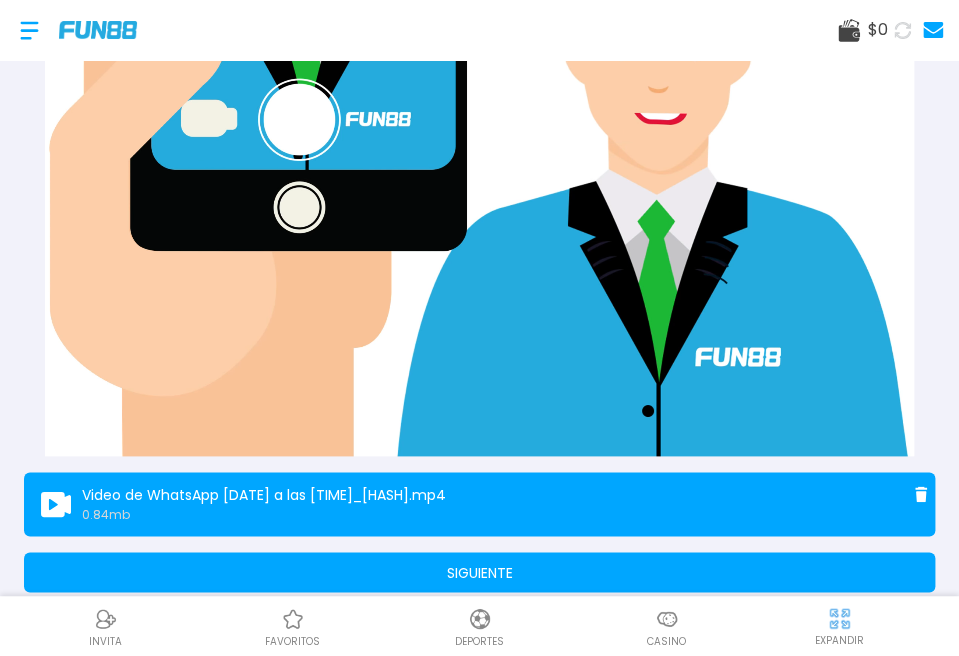 click on "SIGUIENTE" at bounding box center [479, 572] 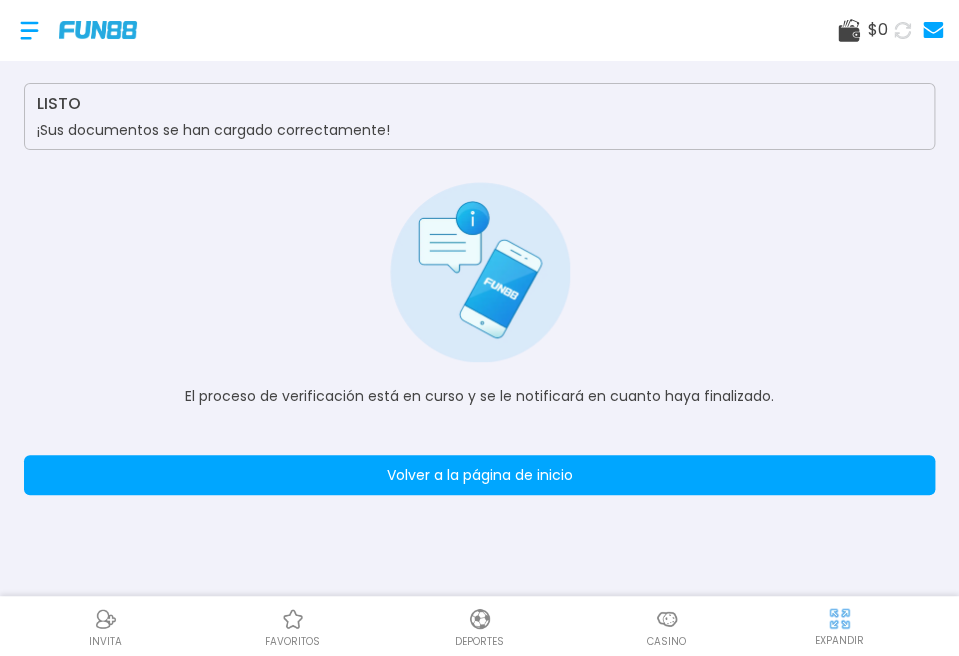scroll, scrollTop: 0, scrollLeft: 0, axis: both 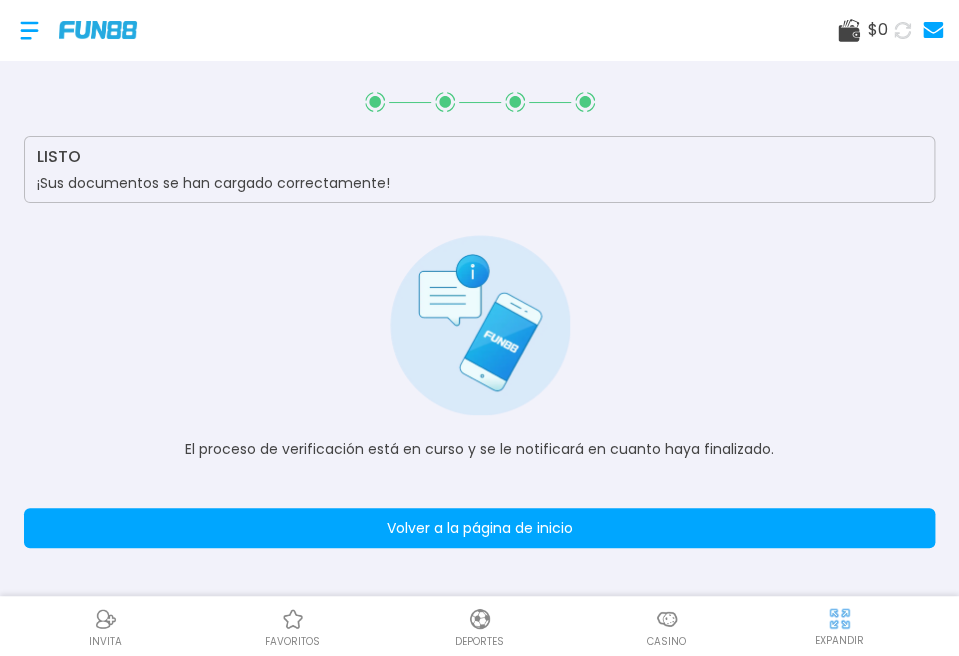 click on "Volver a la página de inicio" at bounding box center (479, 528) 